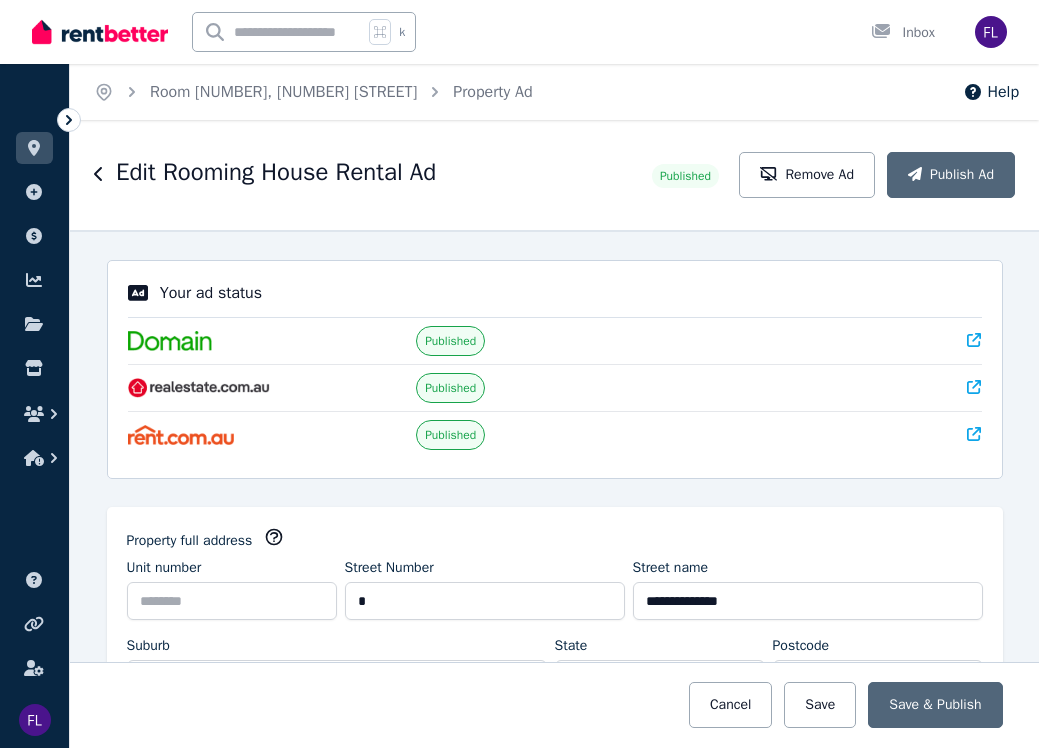 select on "***" 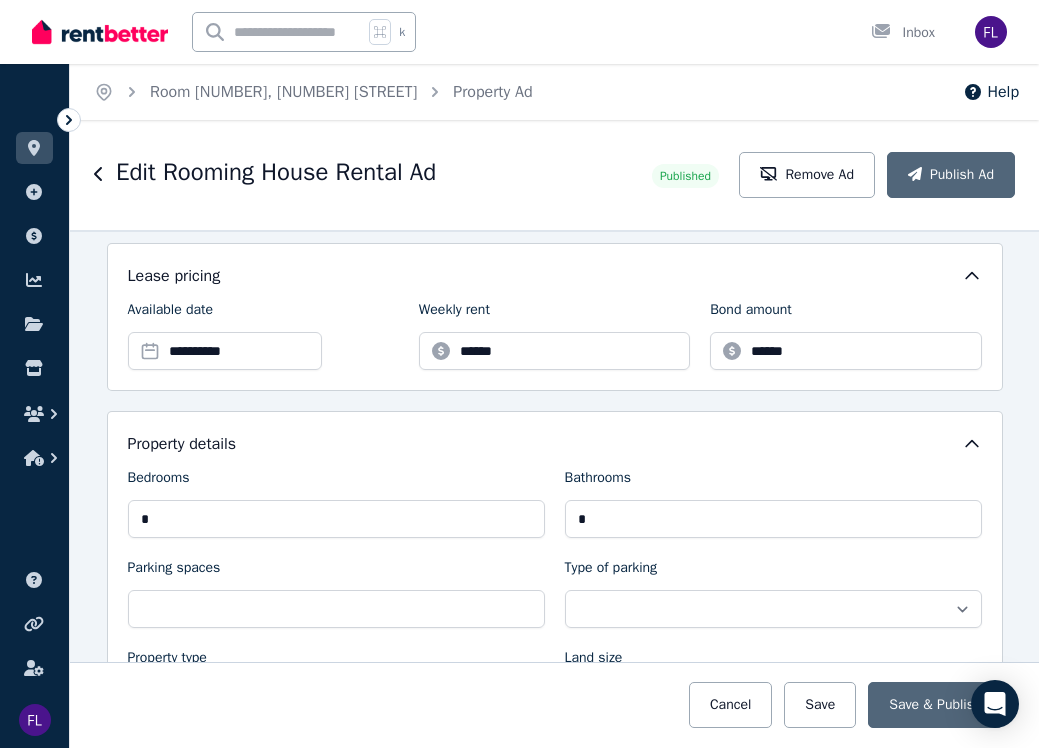 scroll, scrollTop: 744, scrollLeft: 0, axis: vertical 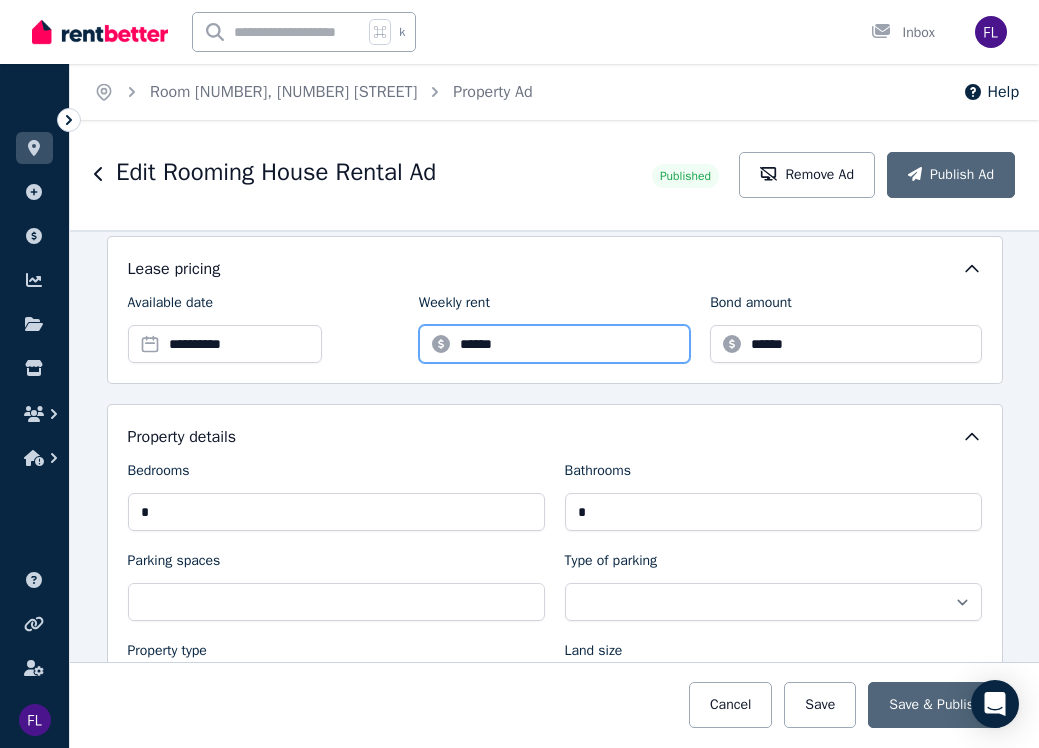 click on "******" at bounding box center [554, 344] 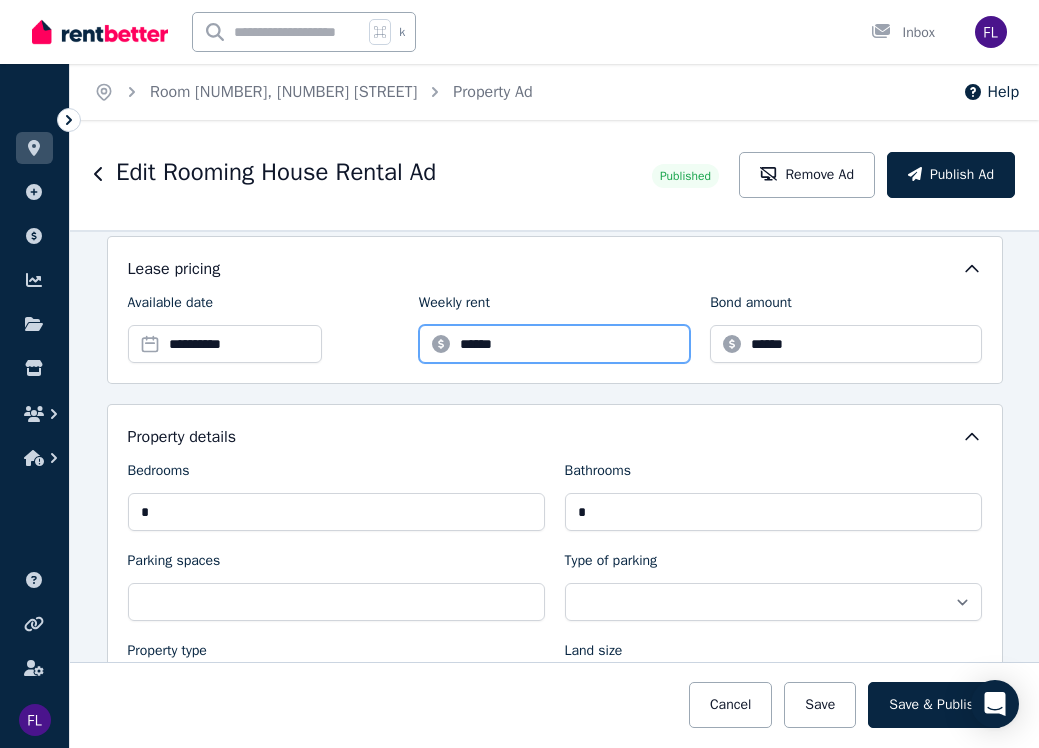 type on "******" 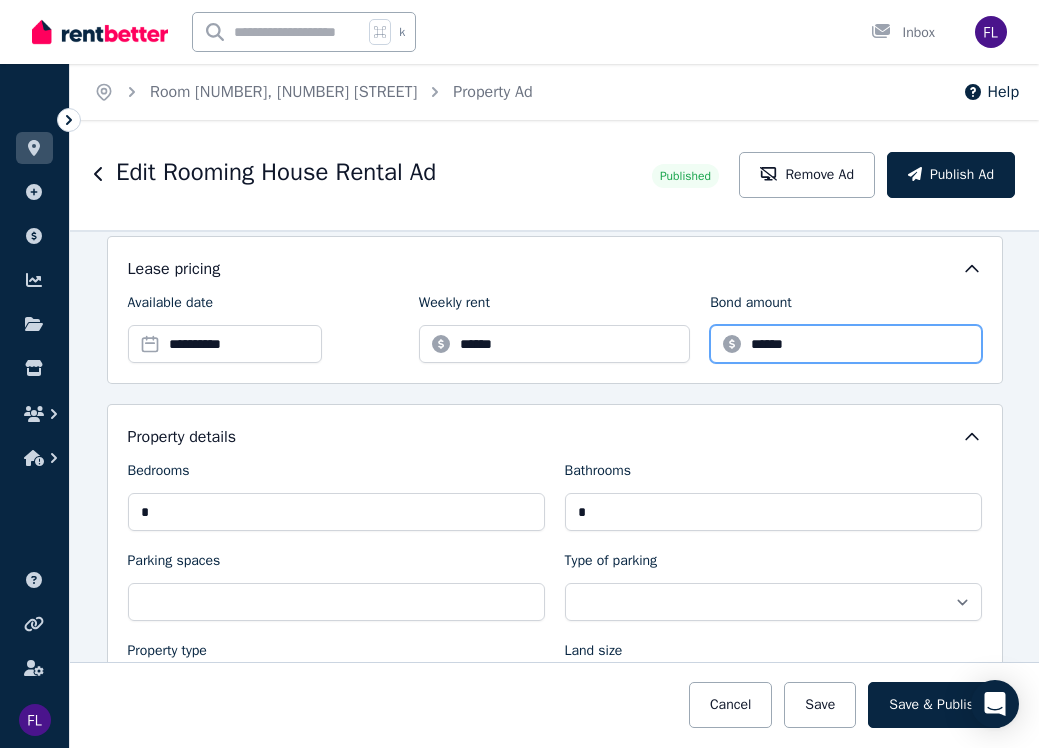 click on "******" at bounding box center [845, 344] 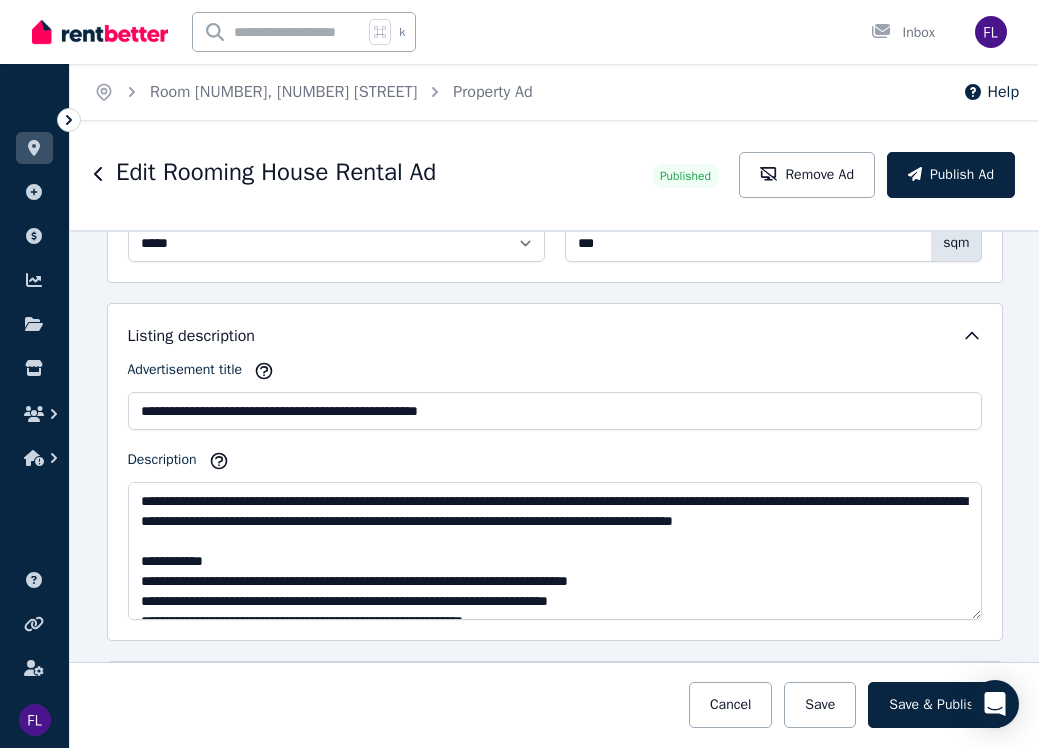 scroll, scrollTop: 1196, scrollLeft: 0, axis: vertical 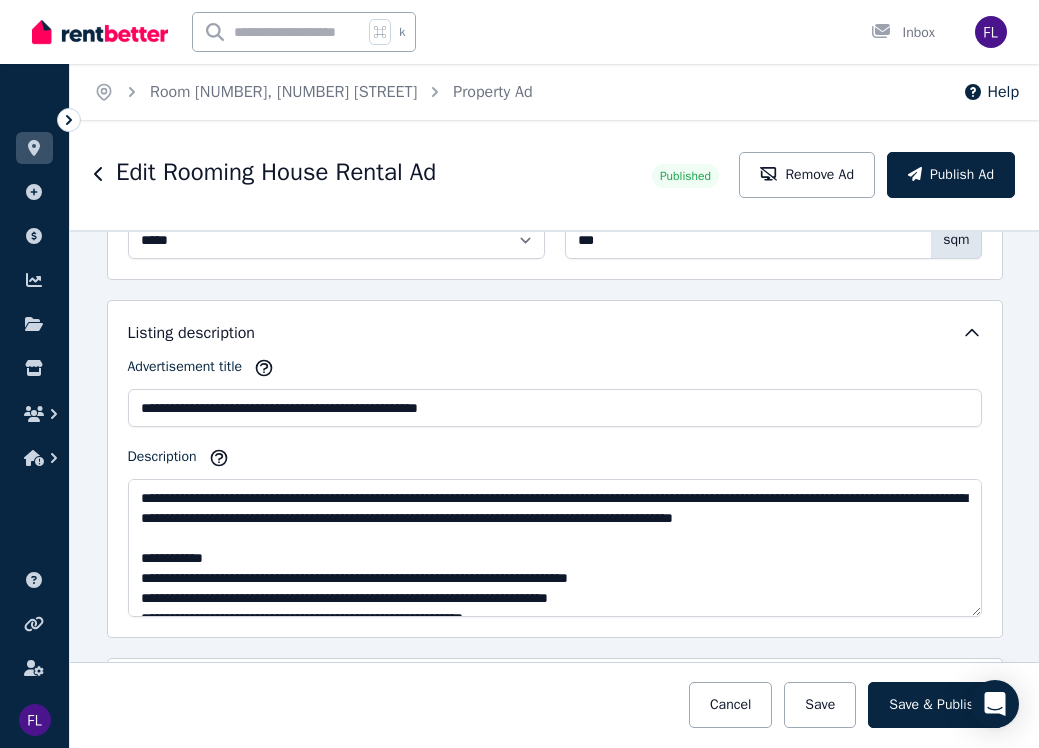 type on "******" 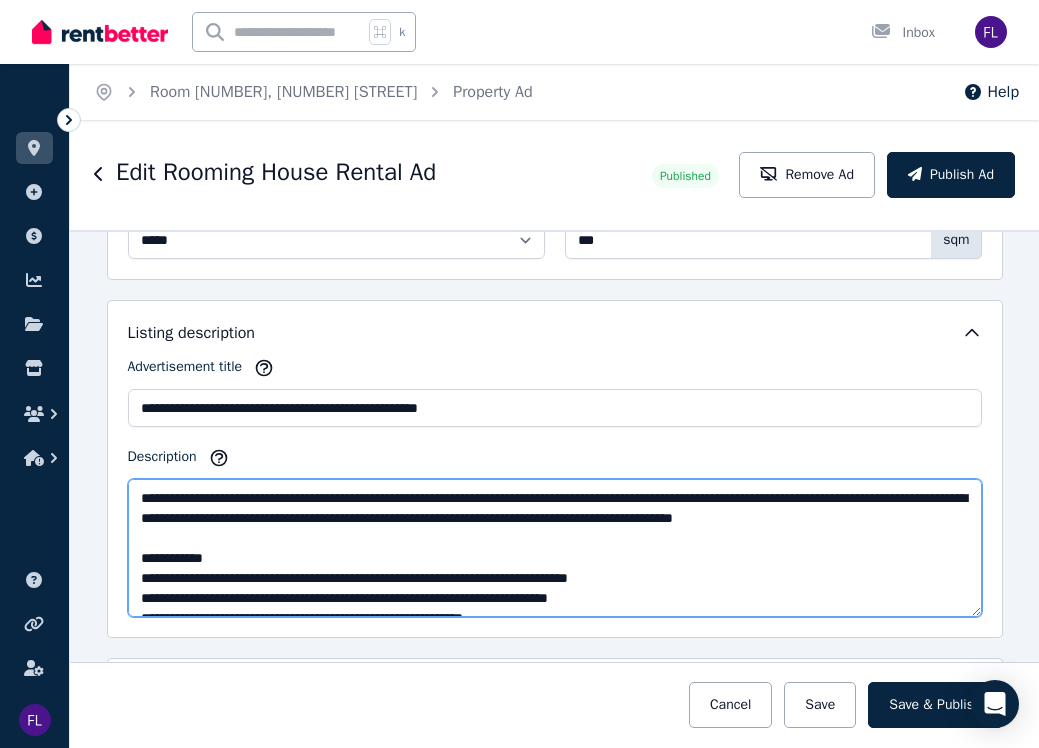 click on "Description" at bounding box center (555, 548) 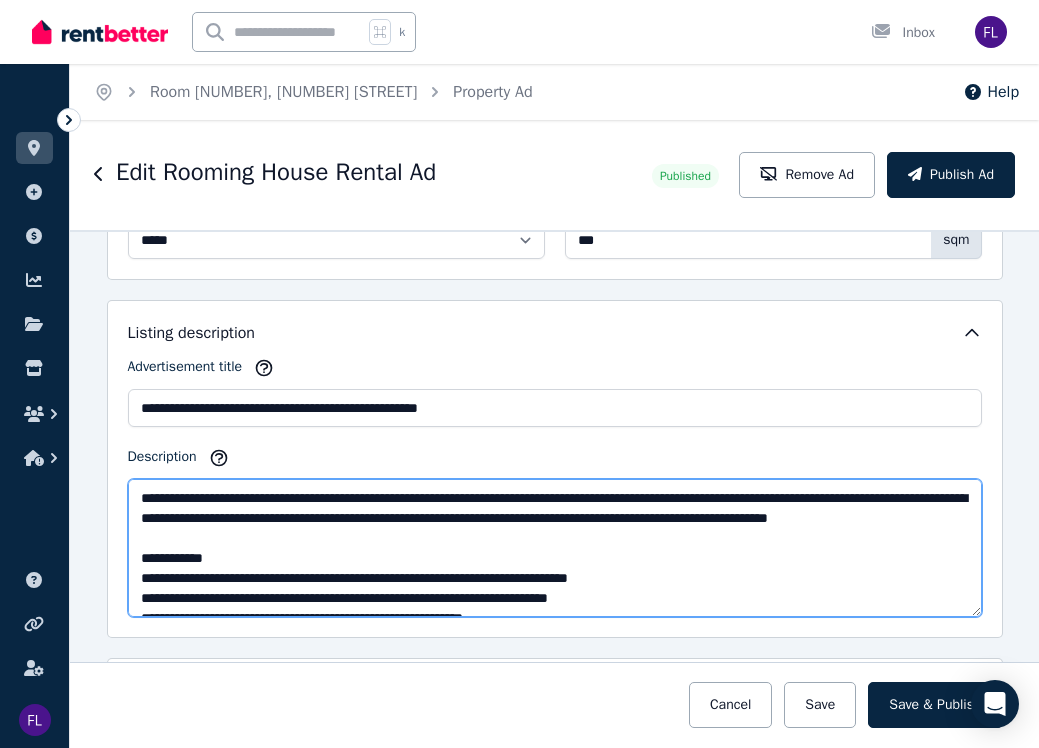 drag, startPoint x: 626, startPoint y: 498, endPoint x: 680, endPoint y: 498, distance: 54 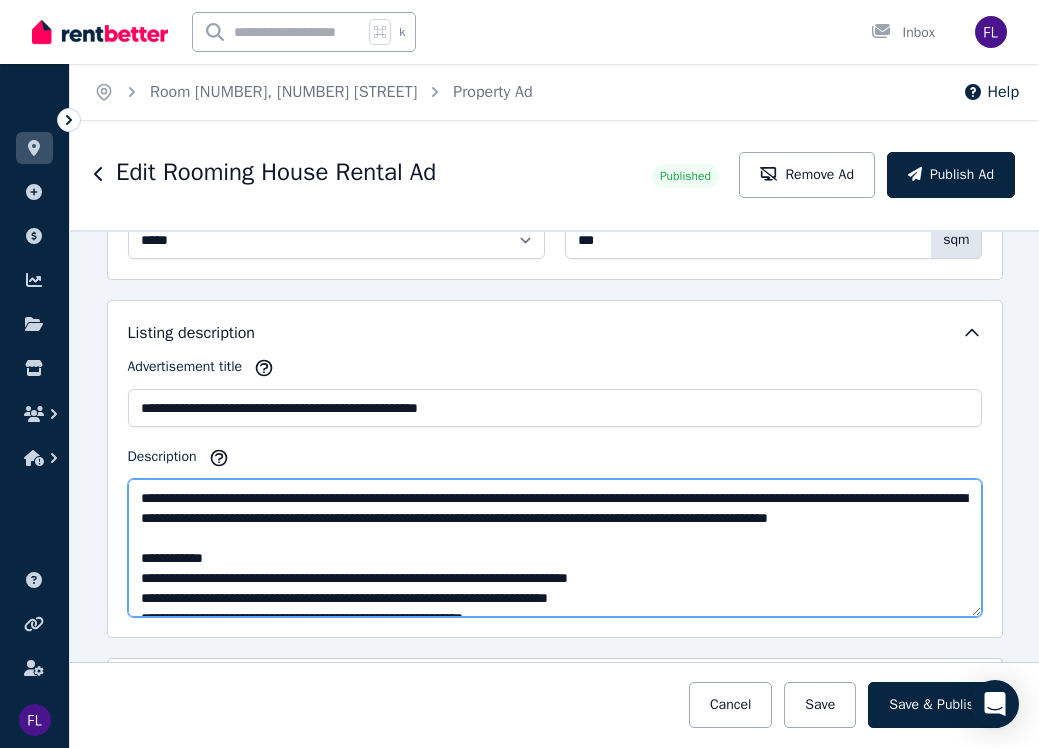 click on "Description" at bounding box center [555, 548] 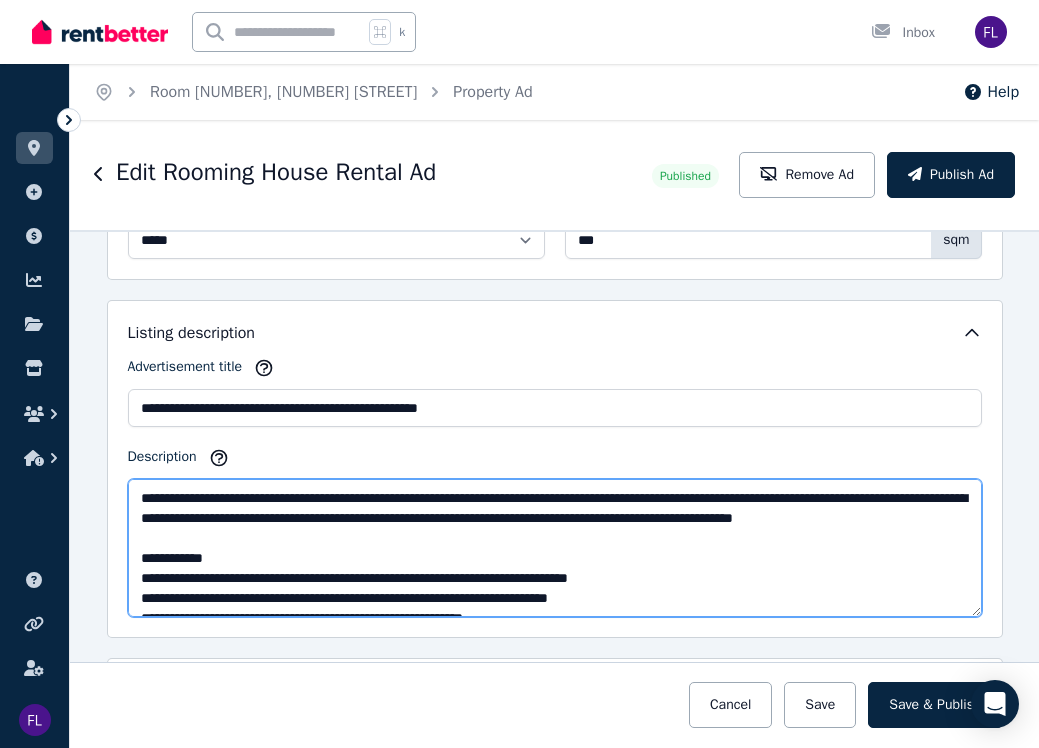 click on "Description" at bounding box center (555, 548) 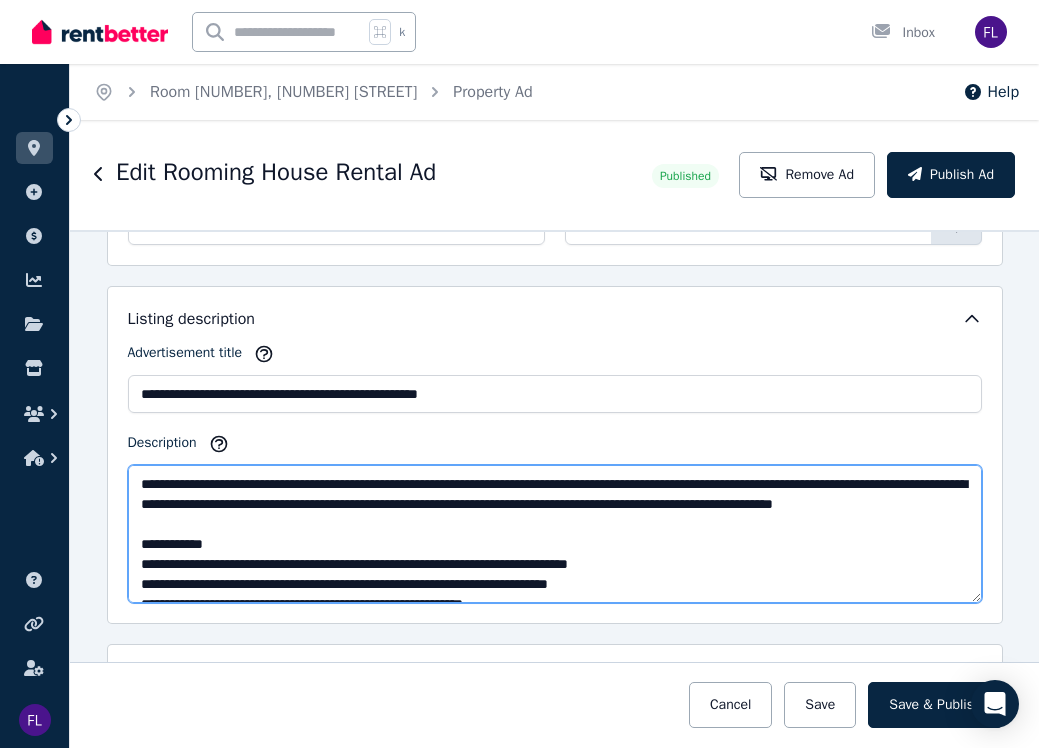 scroll, scrollTop: 1211, scrollLeft: 0, axis: vertical 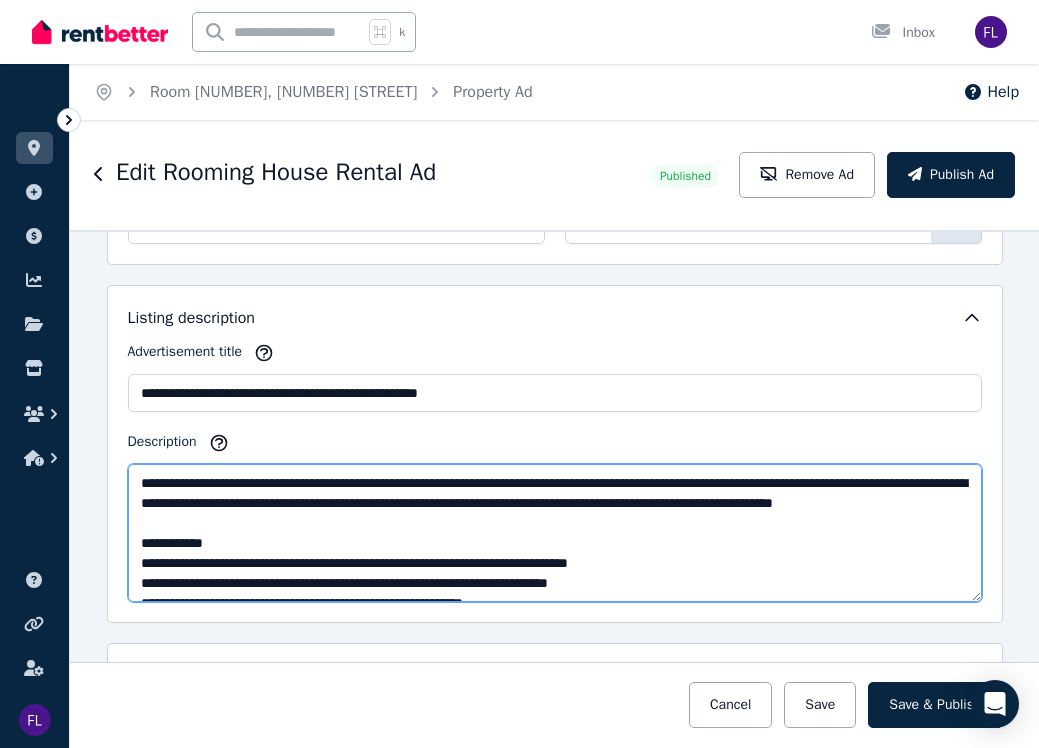 click on "Description" at bounding box center (555, 533) 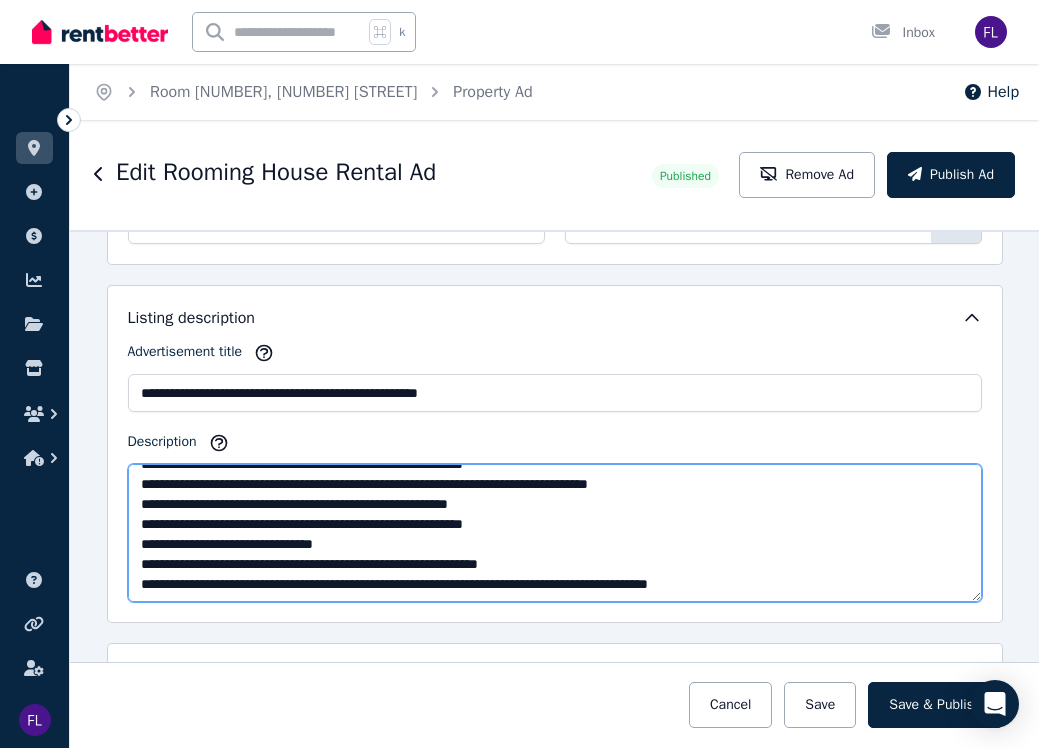 scroll, scrollTop: 137, scrollLeft: 0, axis: vertical 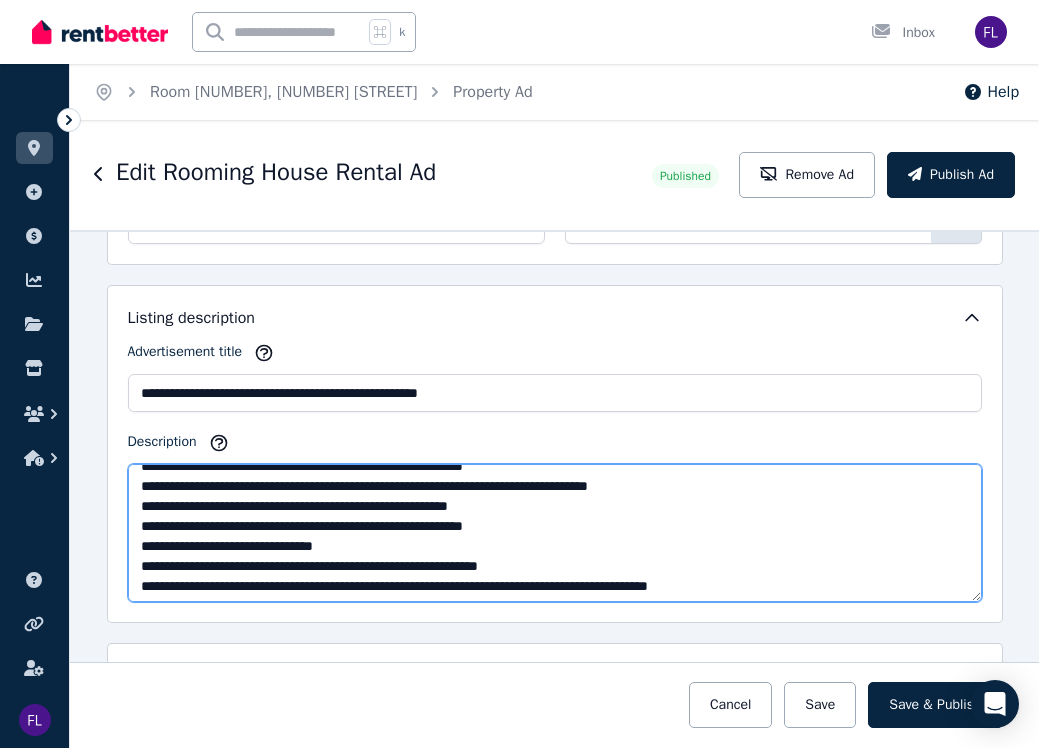 click on "Description" at bounding box center [555, 533] 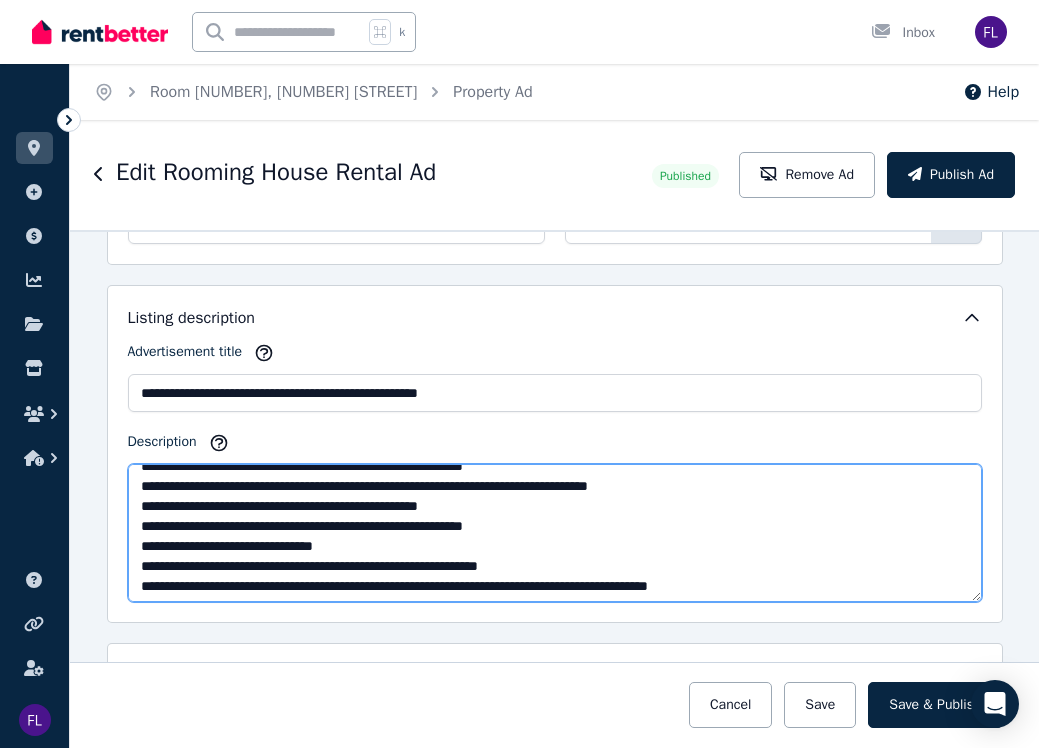 click on "Description" at bounding box center (555, 533) 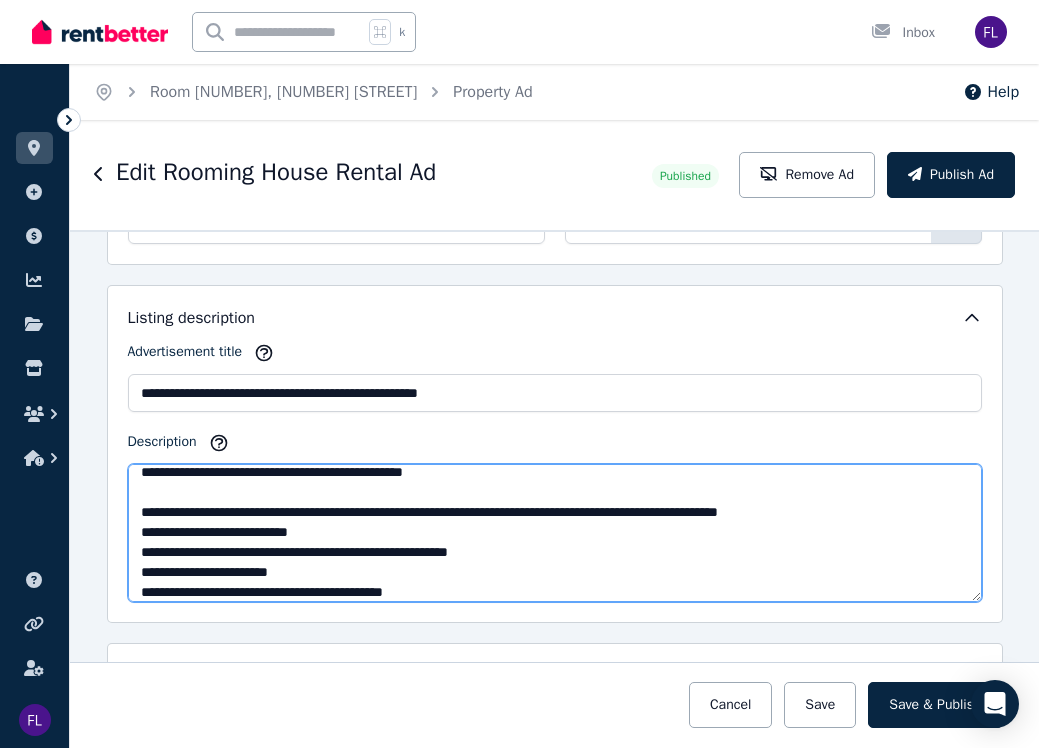 scroll, scrollTop: 326, scrollLeft: 0, axis: vertical 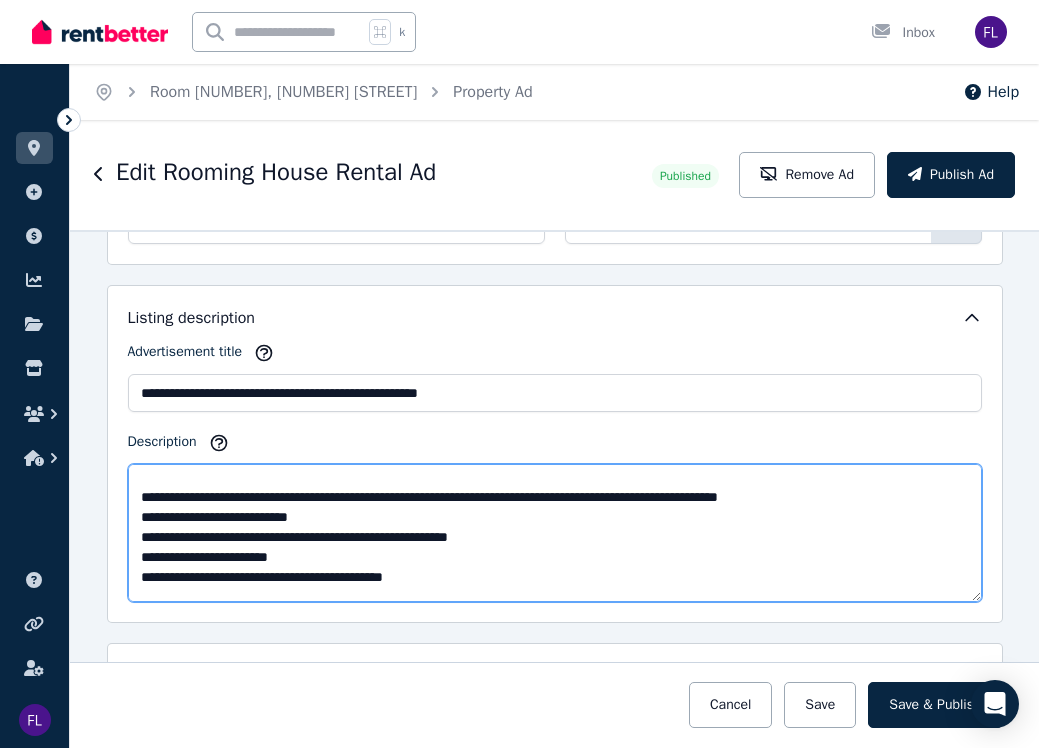 click on "Description" at bounding box center (555, 533) 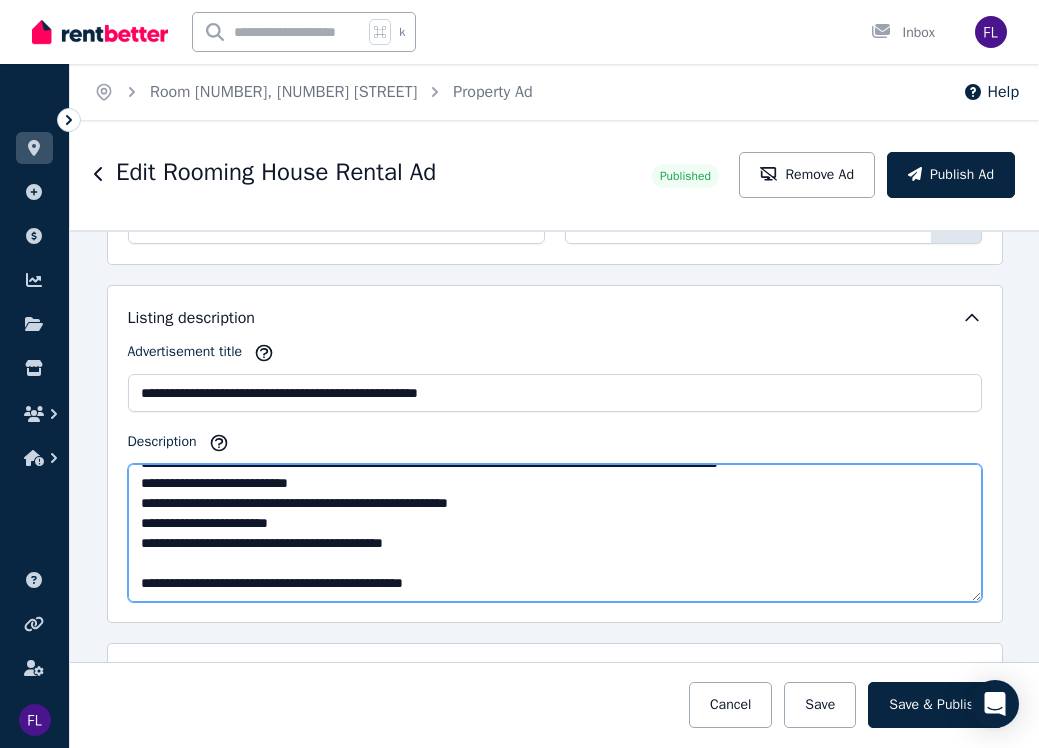 scroll, scrollTop: 380, scrollLeft: 0, axis: vertical 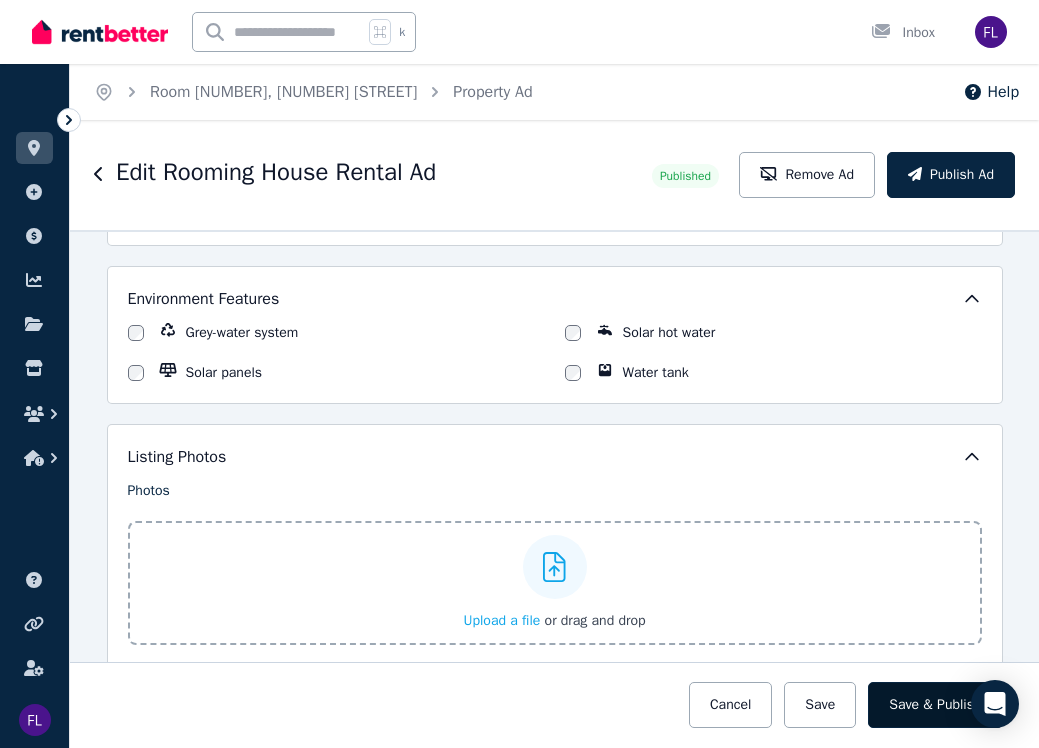 type on "**********" 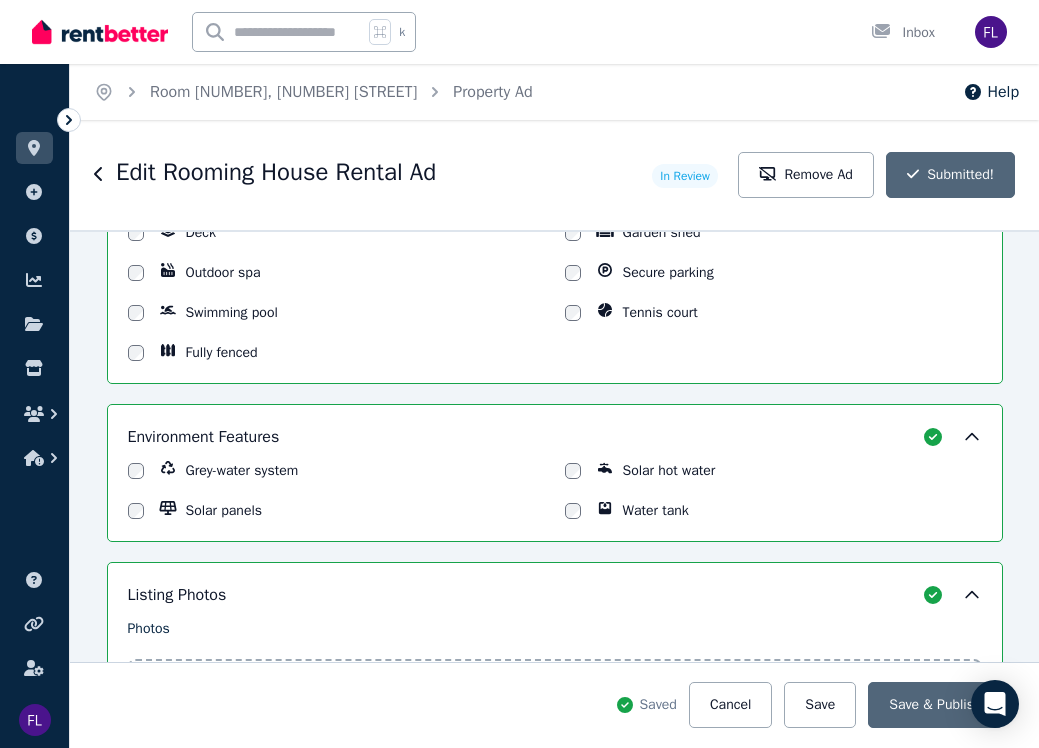 scroll, scrollTop: 2403, scrollLeft: 0, axis: vertical 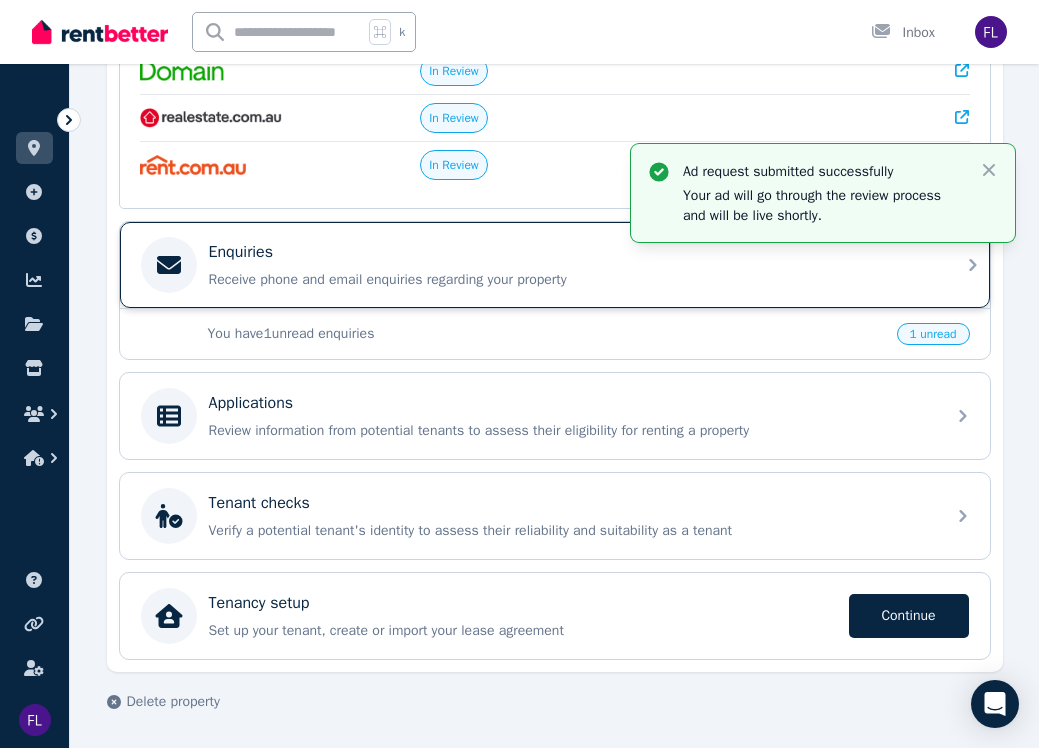 click on "Receive phone and email enquiries regarding your property" at bounding box center [571, 280] 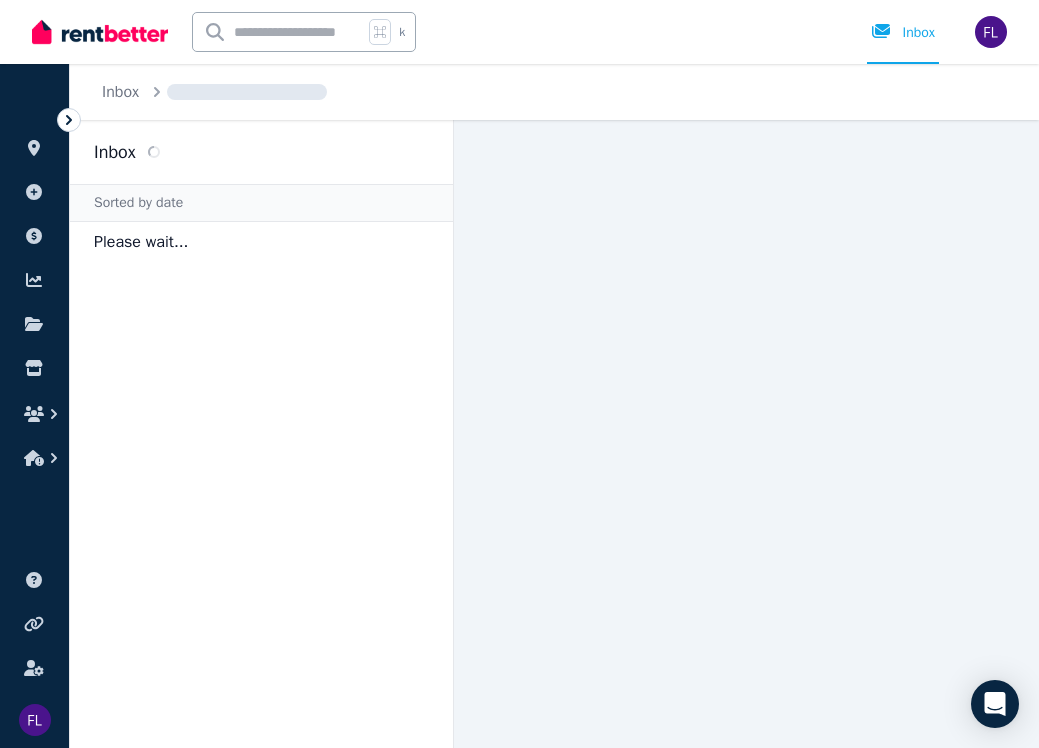 scroll, scrollTop: 0, scrollLeft: 0, axis: both 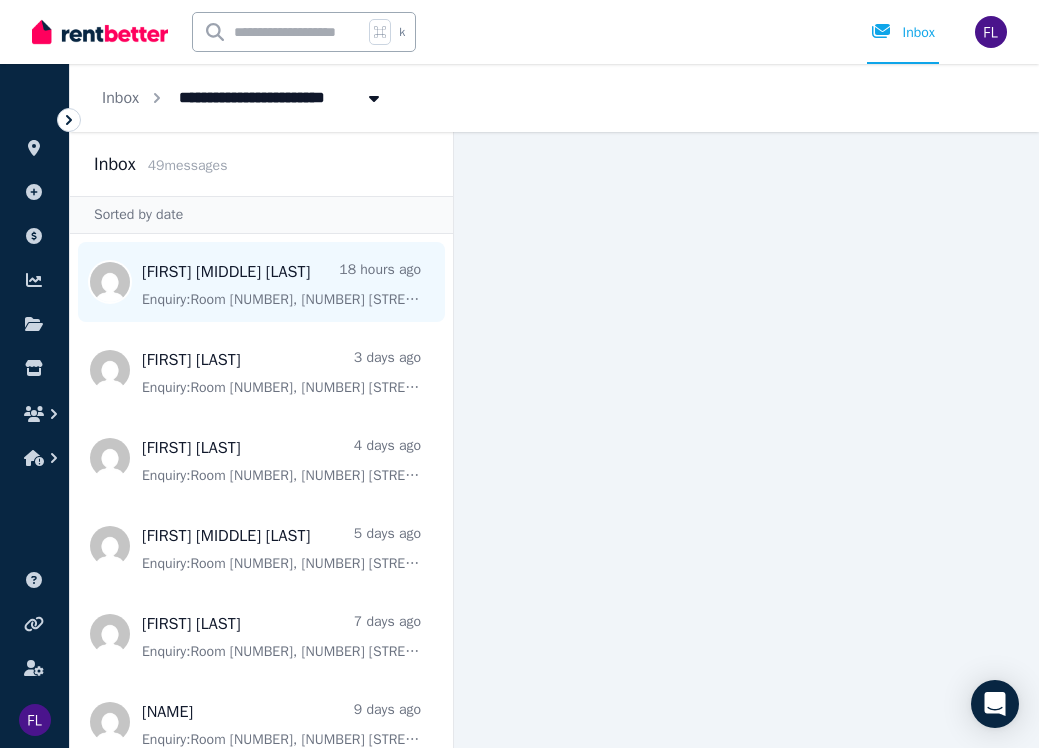 click at bounding box center (261, 282) 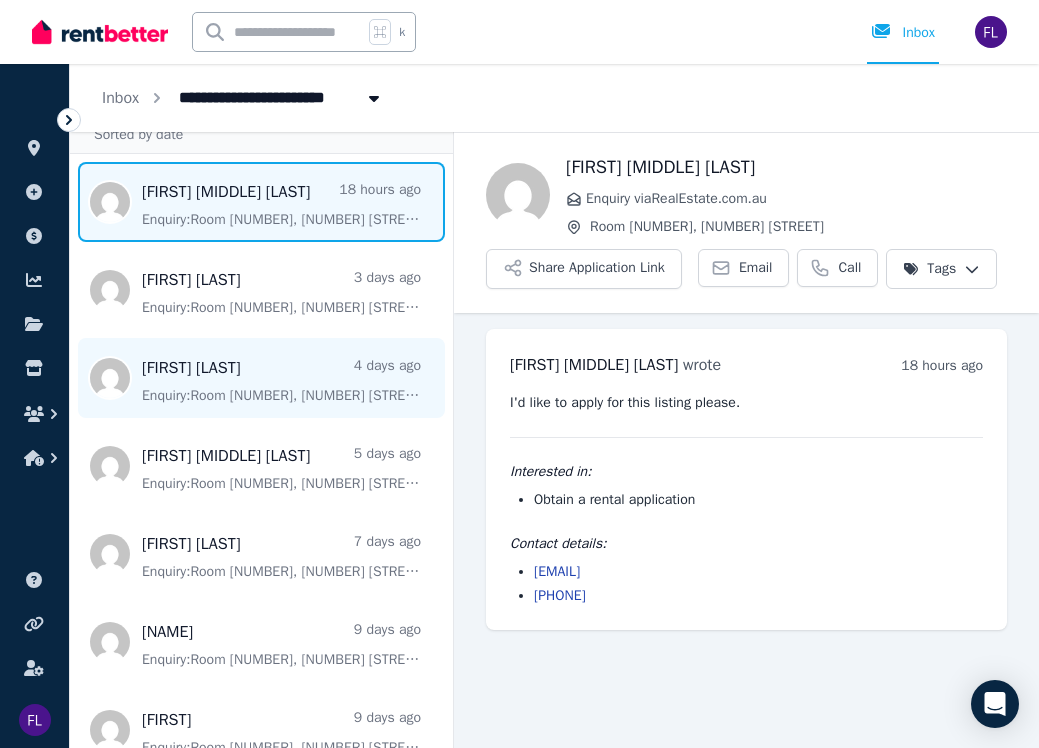 scroll, scrollTop: 107, scrollLeft: 0, axis: vertical 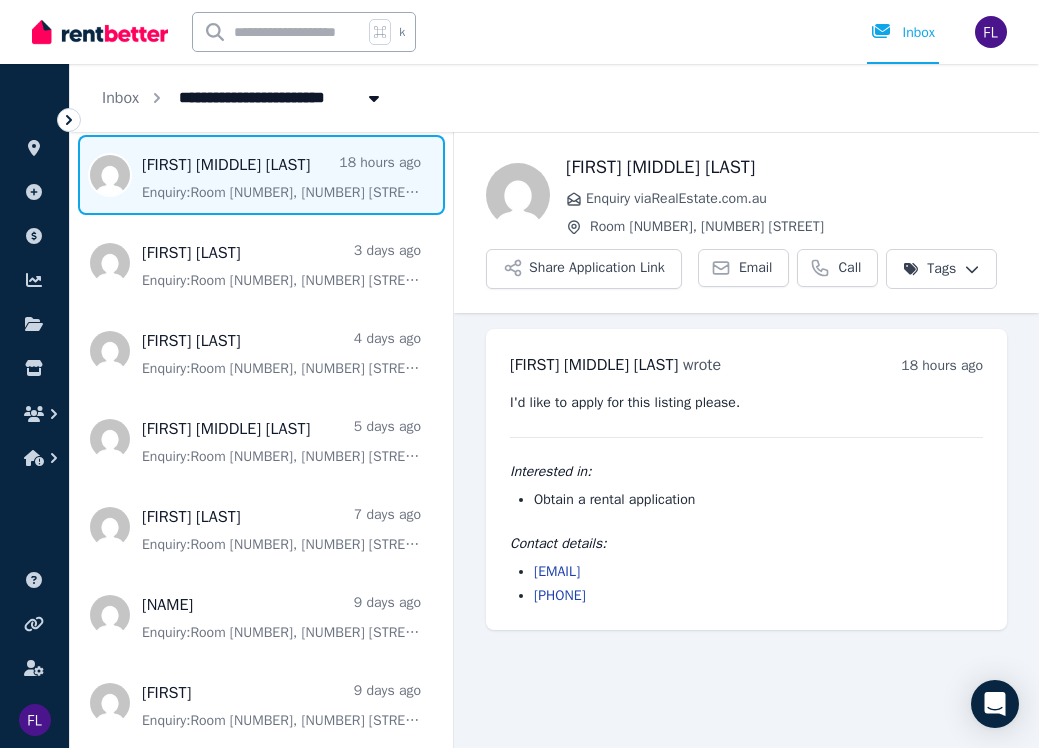 click at bounding box center (100, 32) 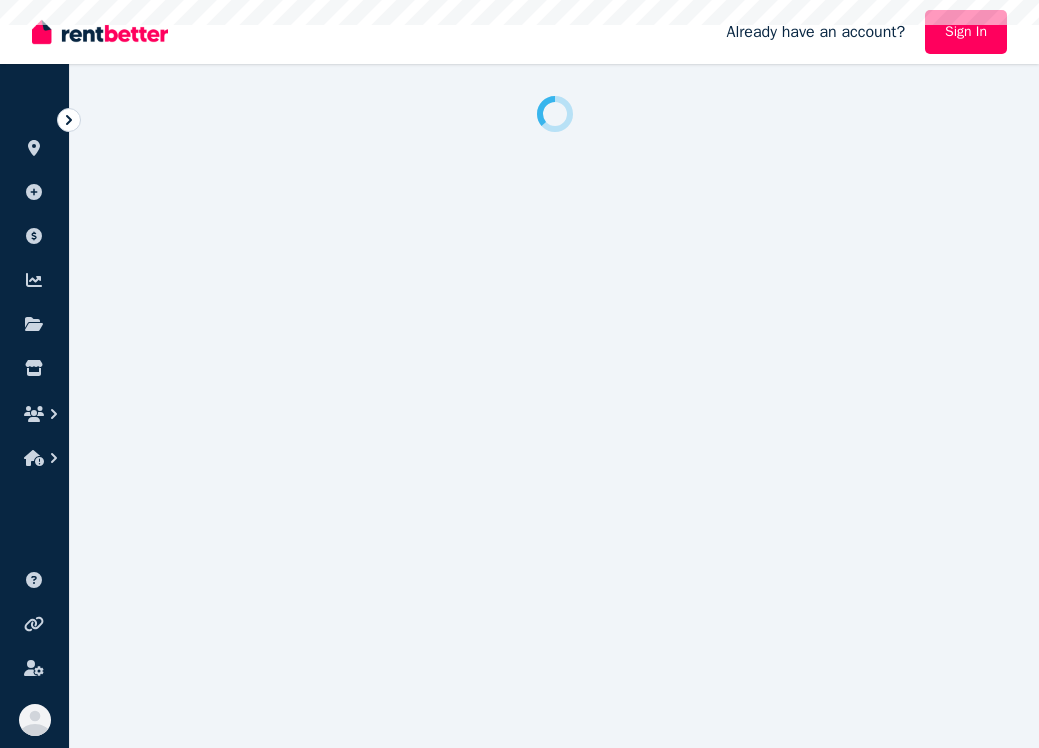scroll, scrollTop: 0, scrollLeft: 0, axis: both 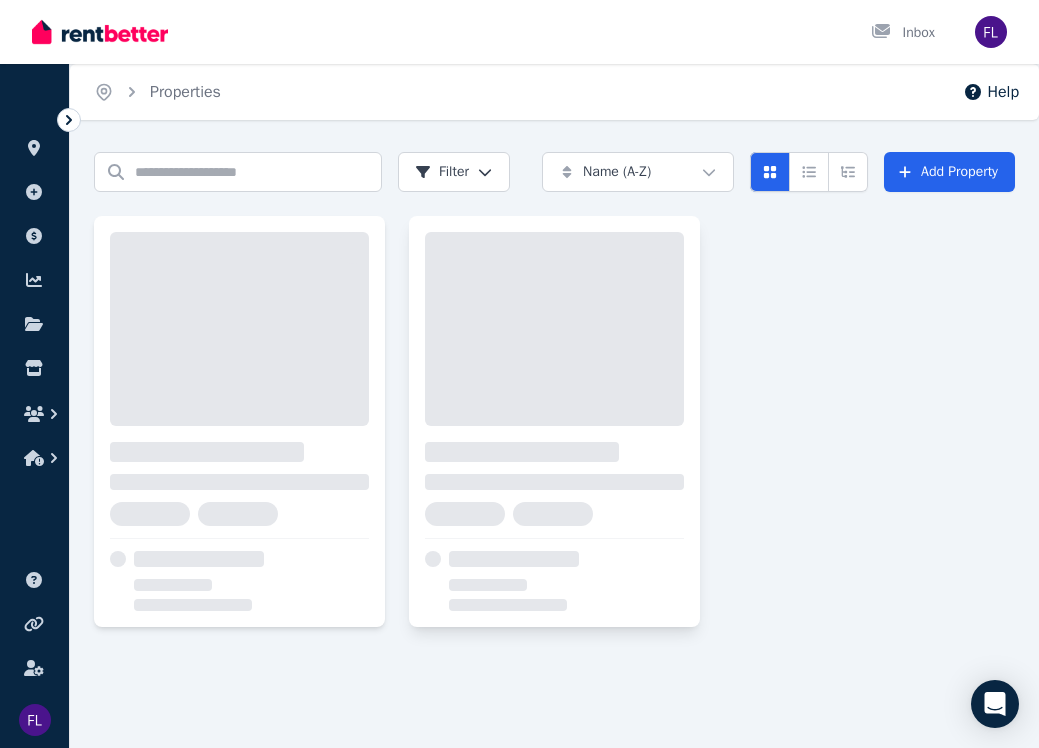 click at bounding box center (554, 329) 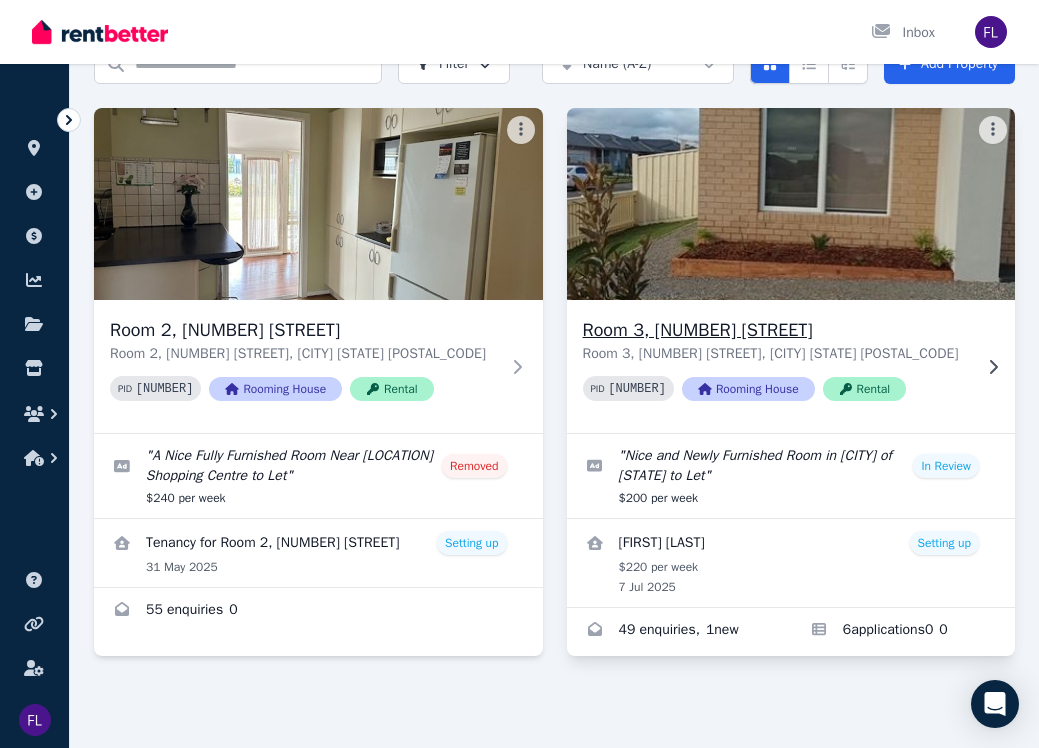 scroll, scrollTop: 104, scrollLeft: 0, axis: vertical 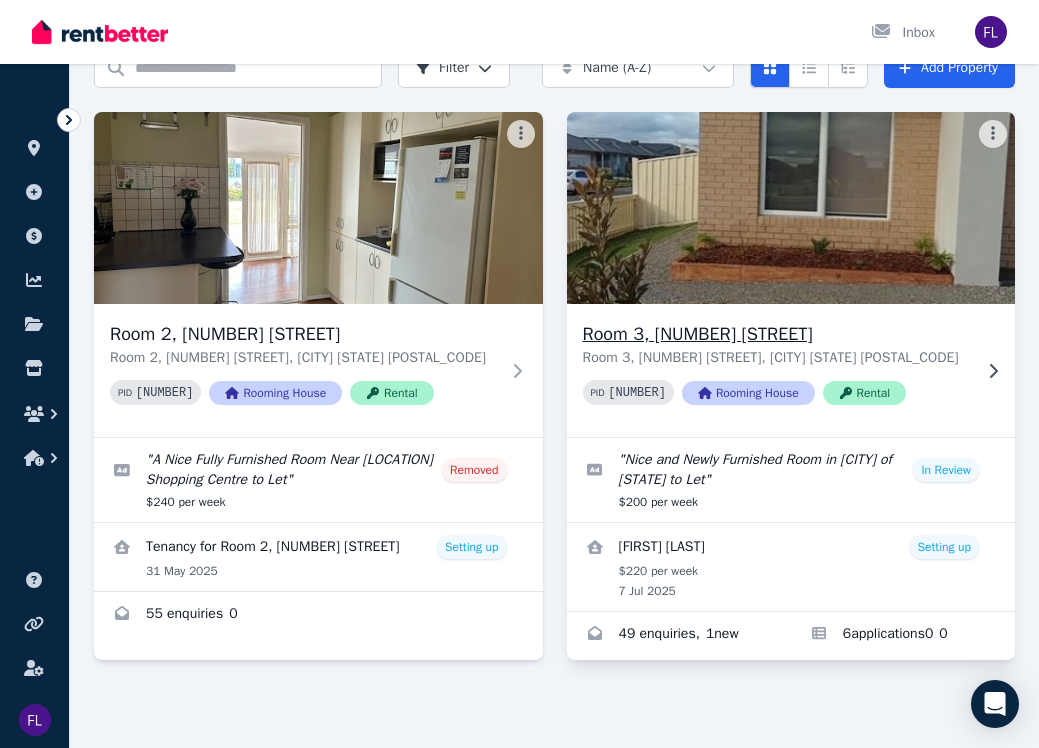 click at bounding box center (790, 208) 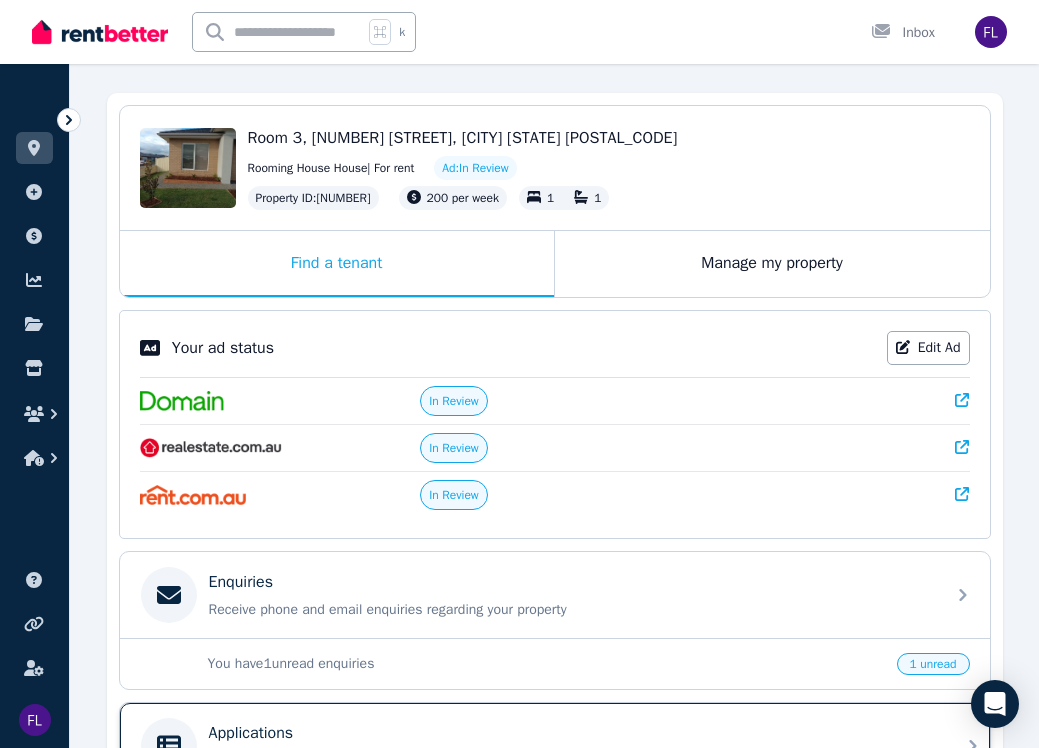 scroll, scrollTop: 156, scrollLeft: 0, axis: vertical 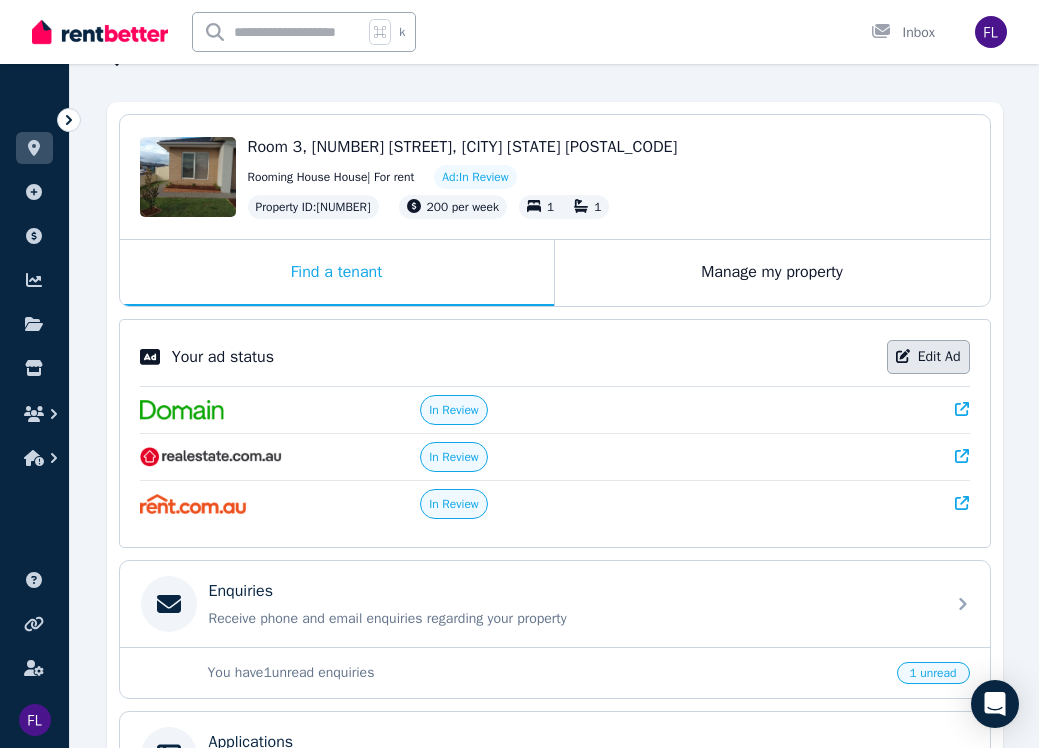 click on "Edit Ad" at bounding box center (928, 357) 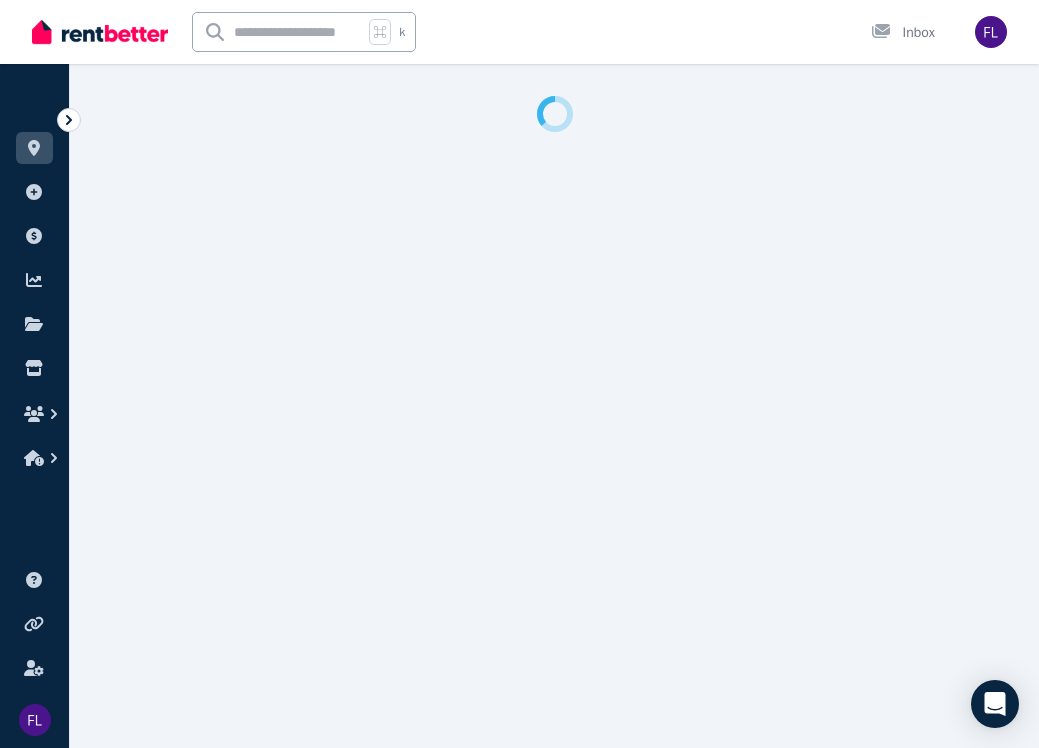 select on "***" 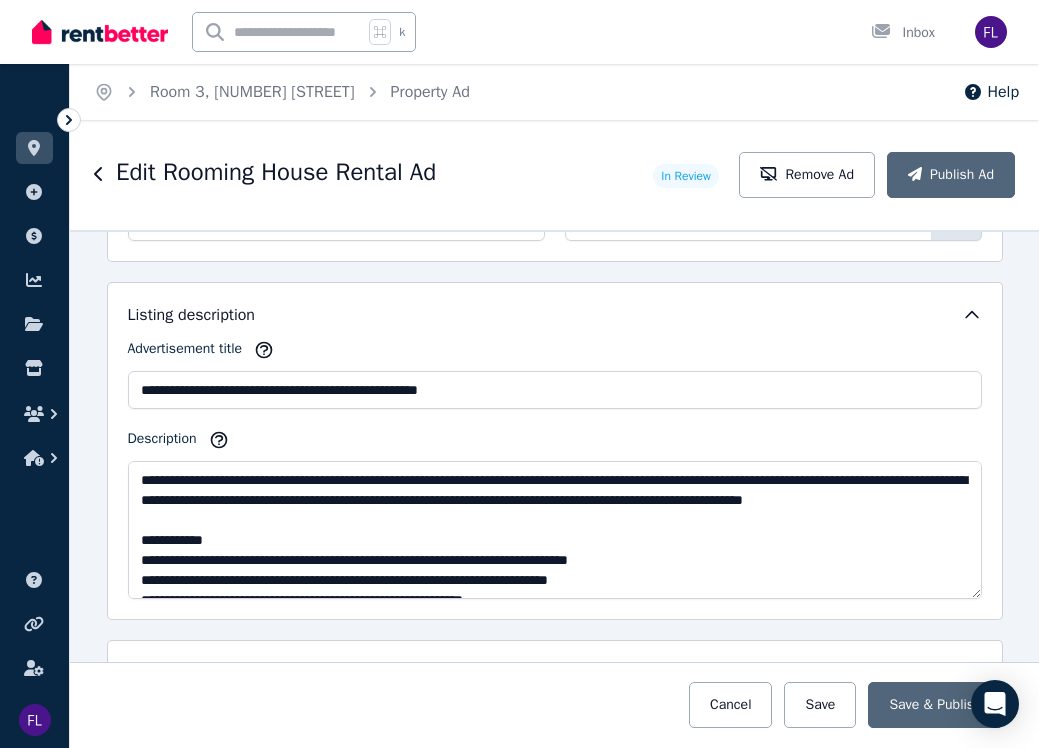 scroll, scrollTop: 1264, scrollLeft: 0, axis: vertical 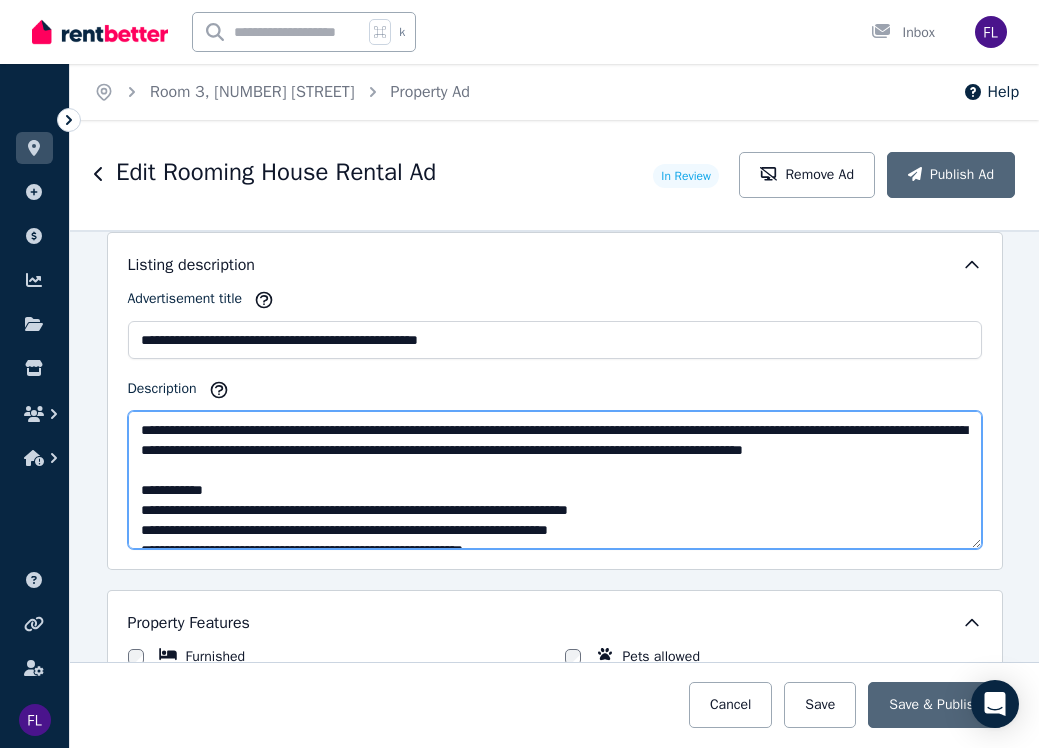 click on "Description" at bounding box center (555, 480) 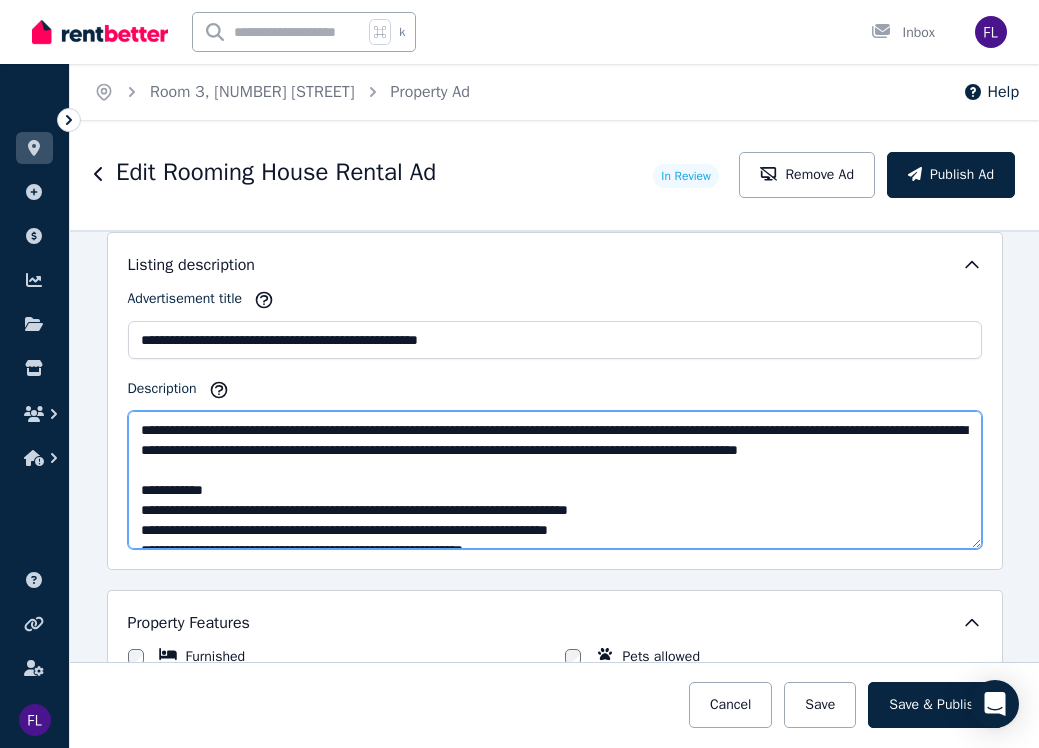 click on "Description" at bounding box center [555, 480] 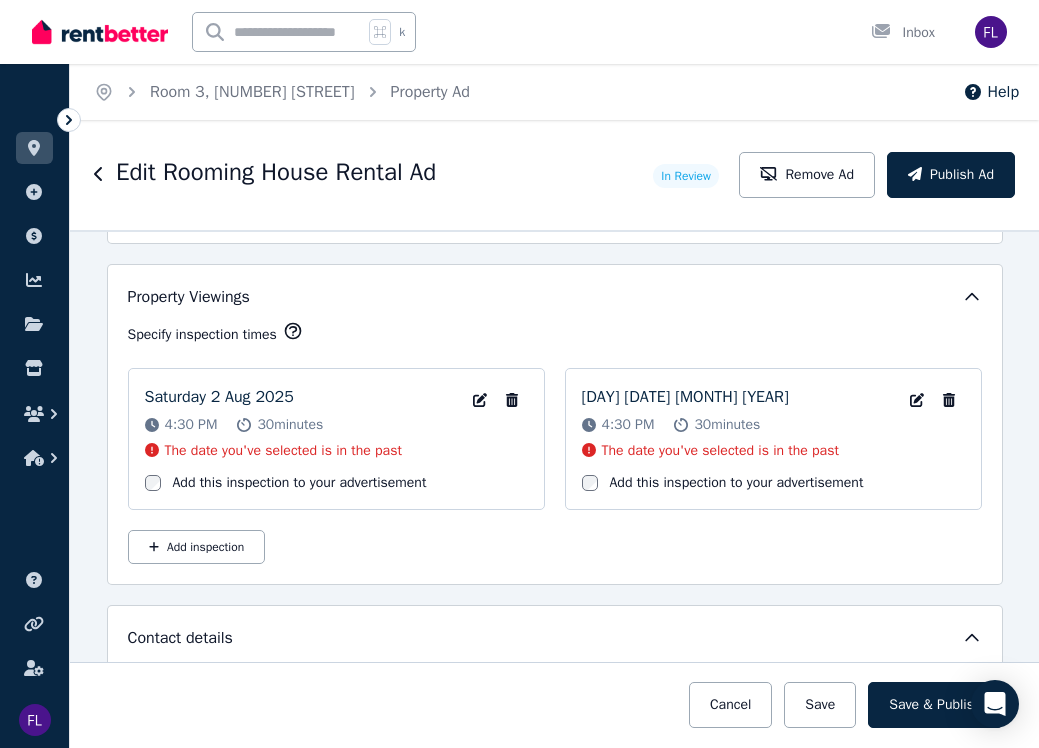 scroll, scrollTop: 3179, scrollLeft: 0, axis: vertical 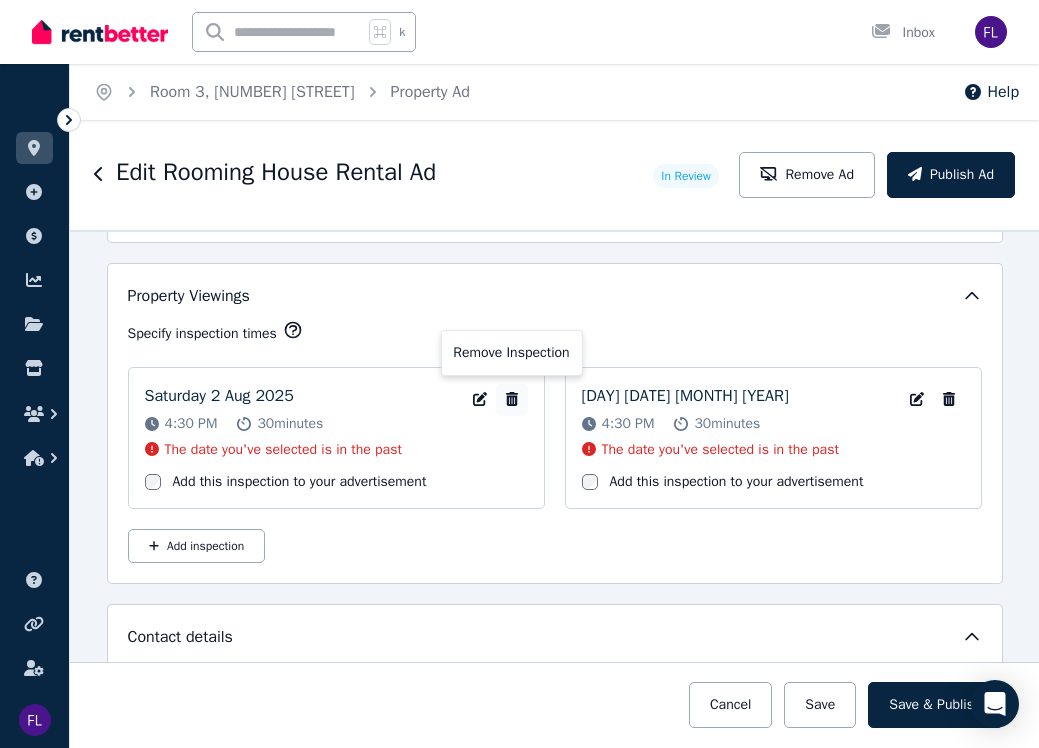 type on "**********" 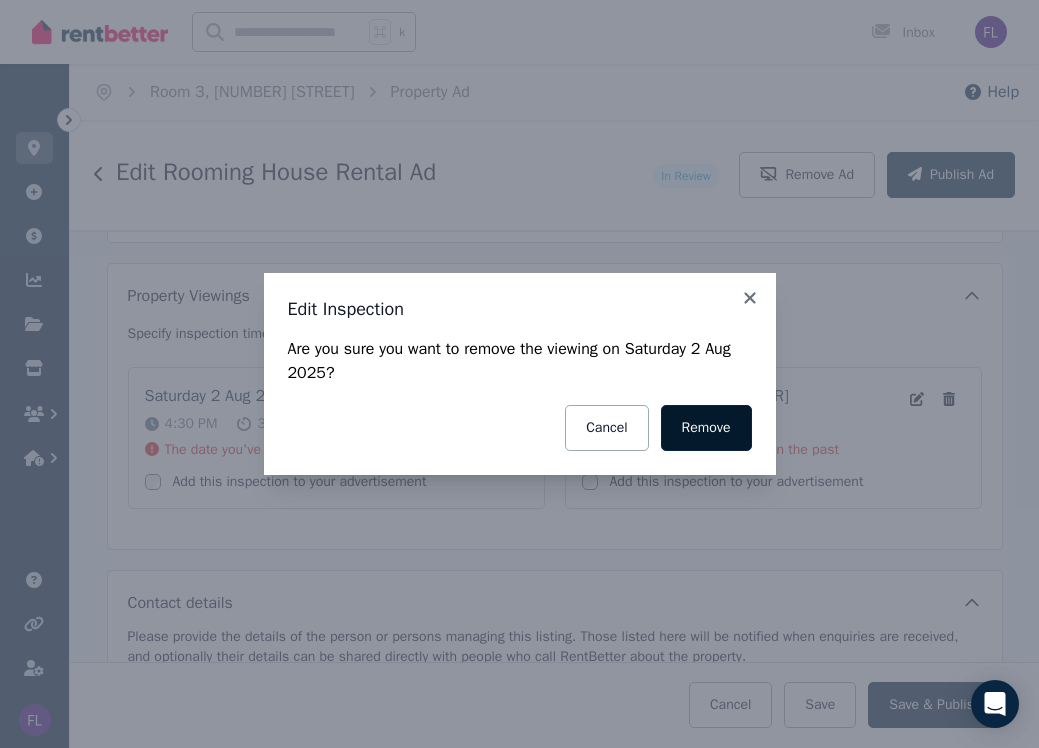 click on "Remove" at bounding box center (706, 428) 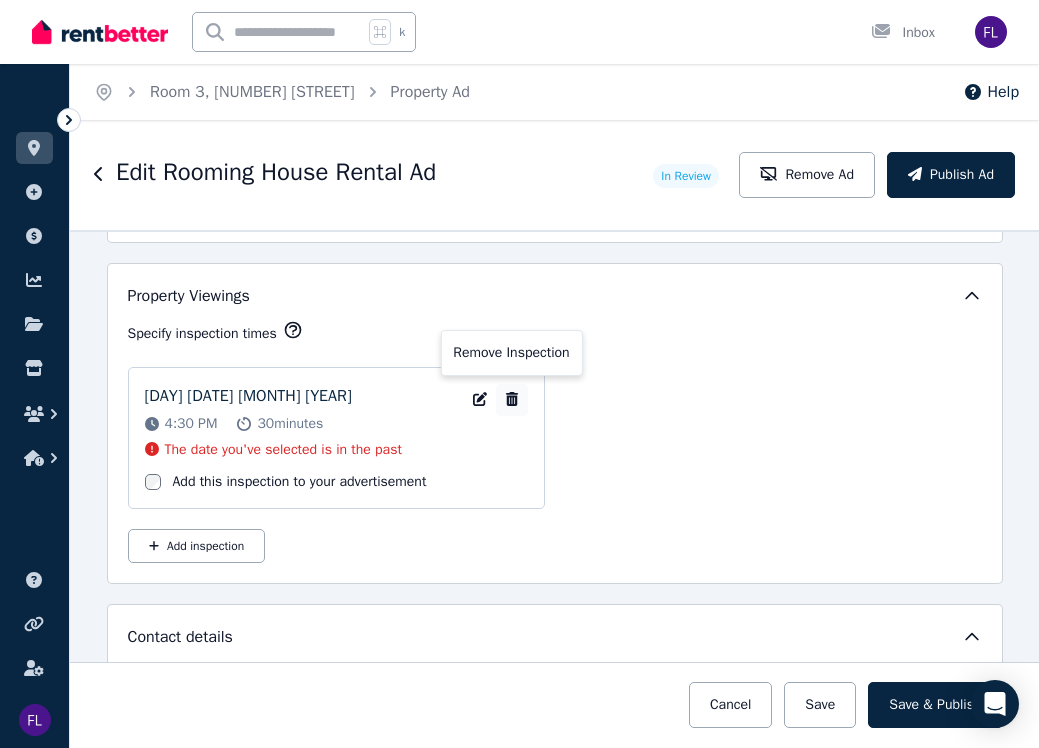 click 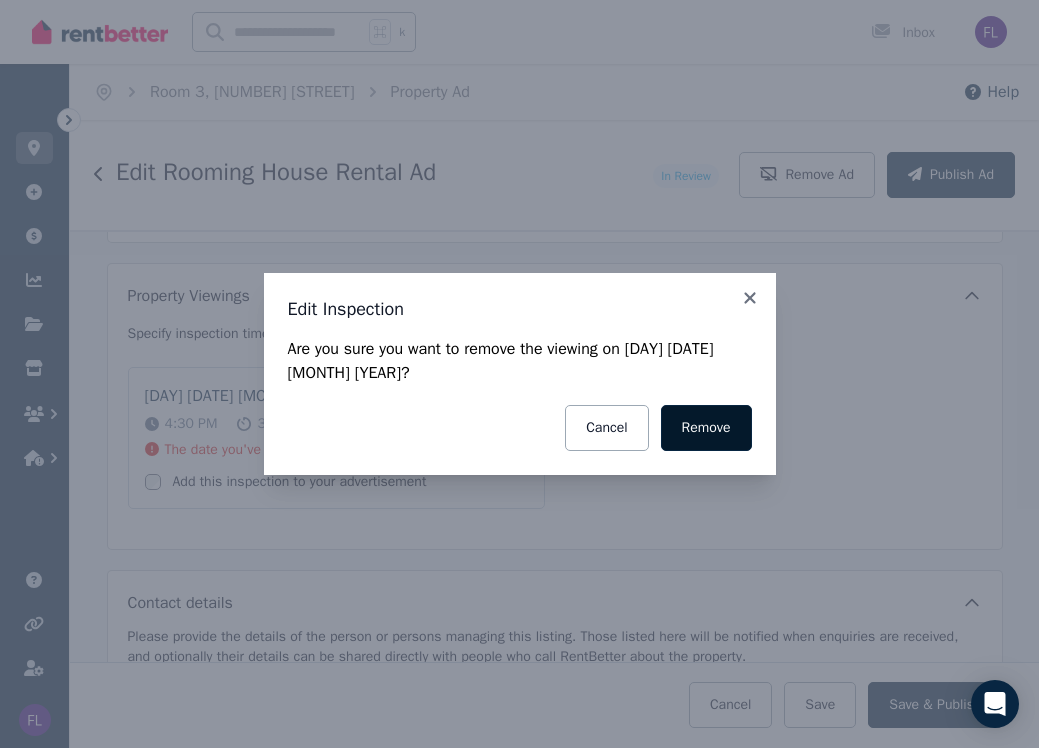 click on "Remove" at bounding box center (706, 428) 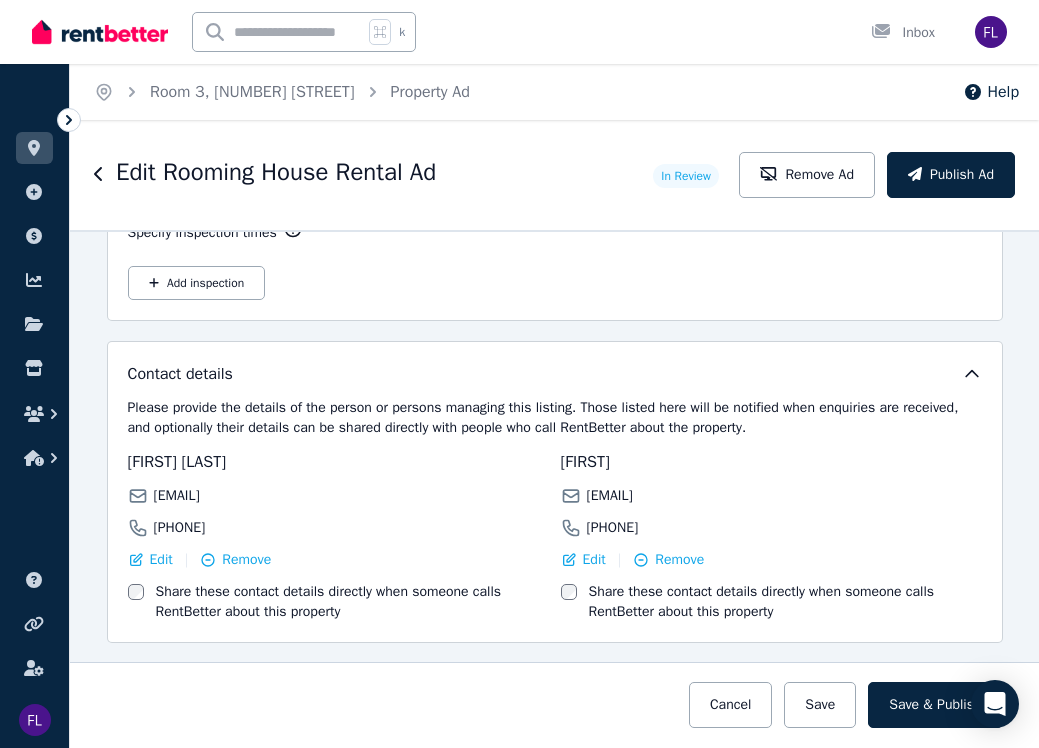 scroll, scrollTop: 3279, scrollLeft: 0, axis: vertical 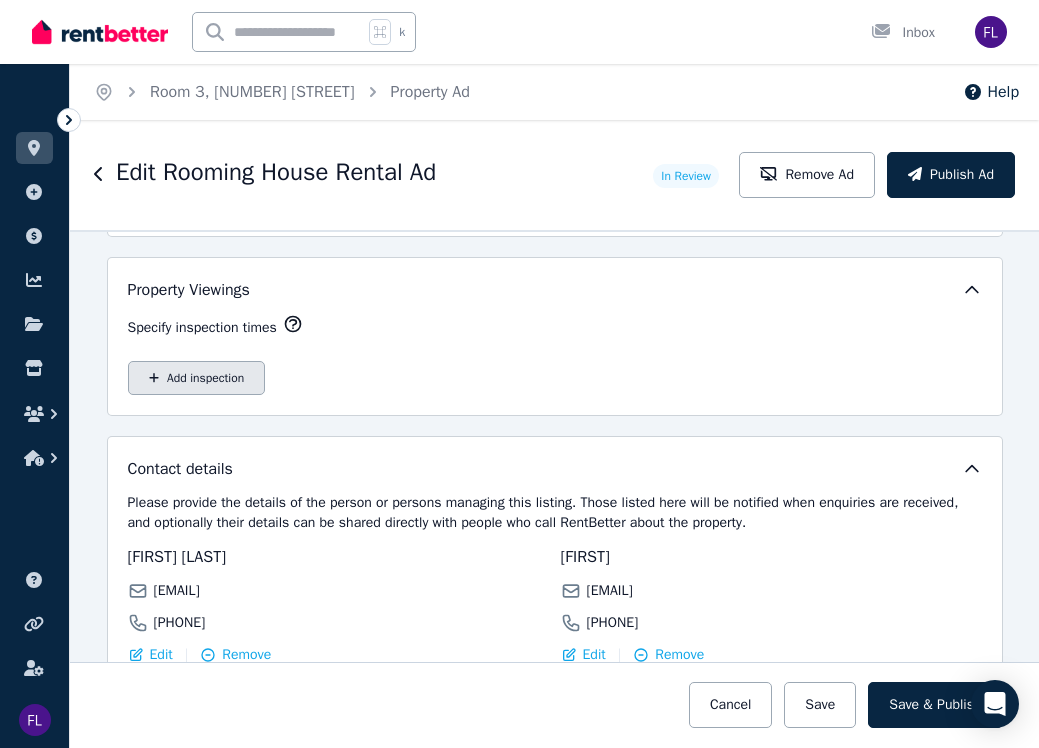 click on "Add inspection" at bounding box center (197, 378) 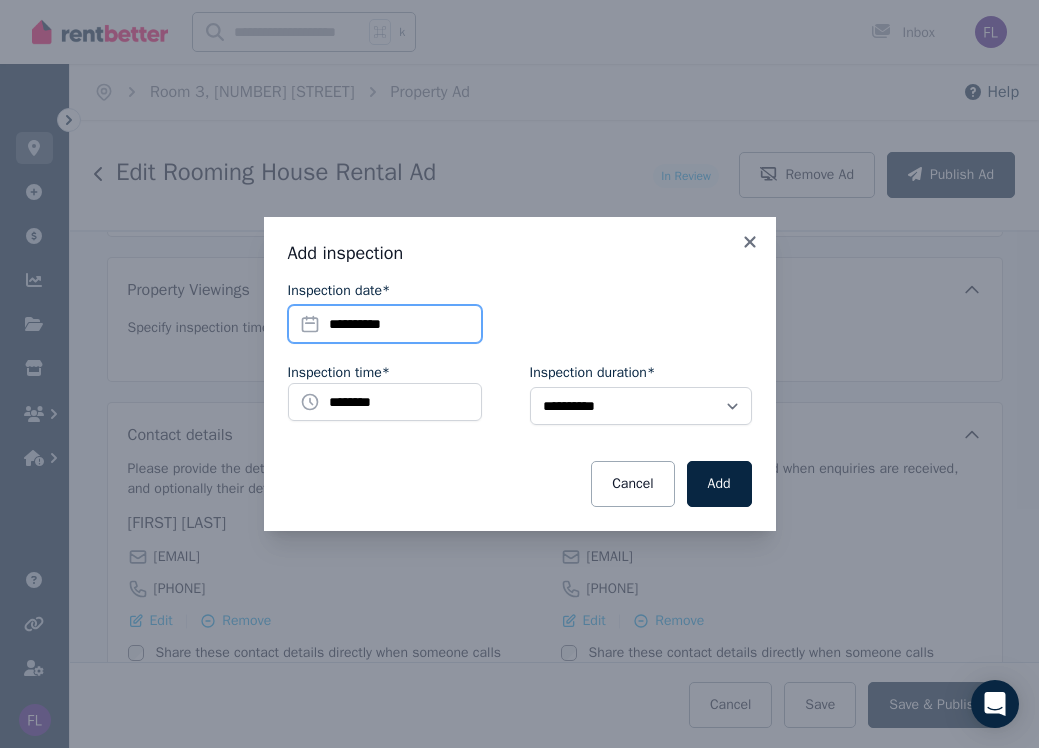 click on "**********" at bounding box center (385, 324) 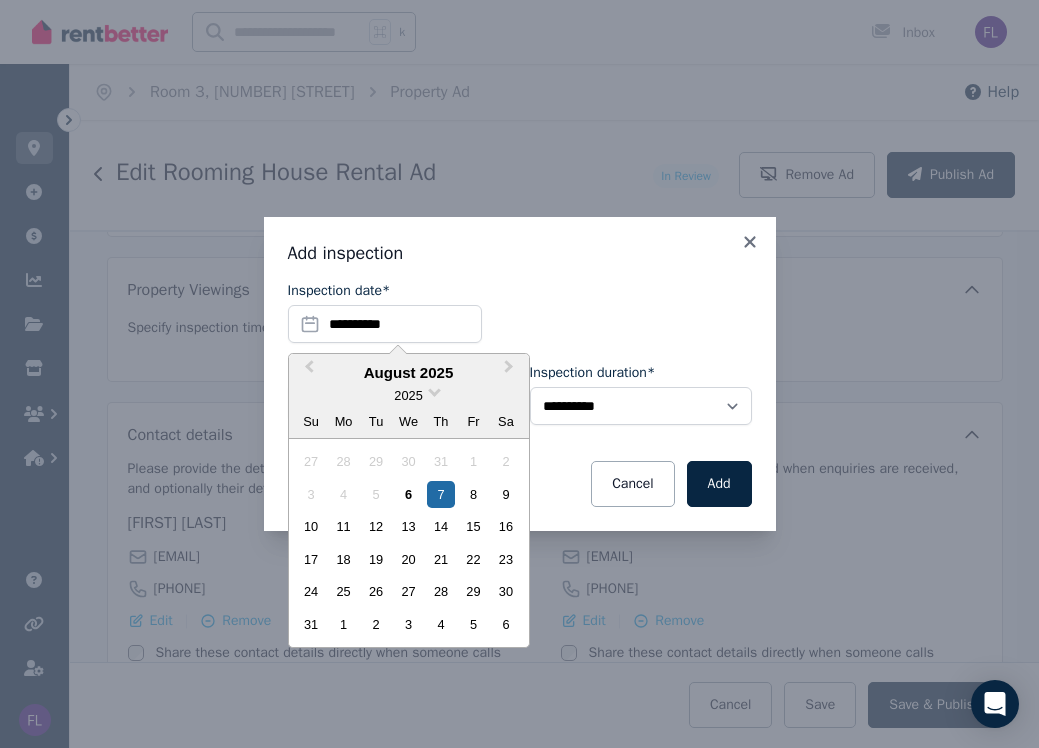 click on "Inspection date* [DATE] Previous Month Next Month August 2025 2025 Su Mo Tu We Th Fr Sa 27 28 29 30 31 1 2 3 4 5 6 7 8 9 10 11 12 13 14 15 16 17 18 19 20 21 22 23 24 25 26 27 28 29 30 31 1 2 3 4 5 6" at bounding box center (520, 312) 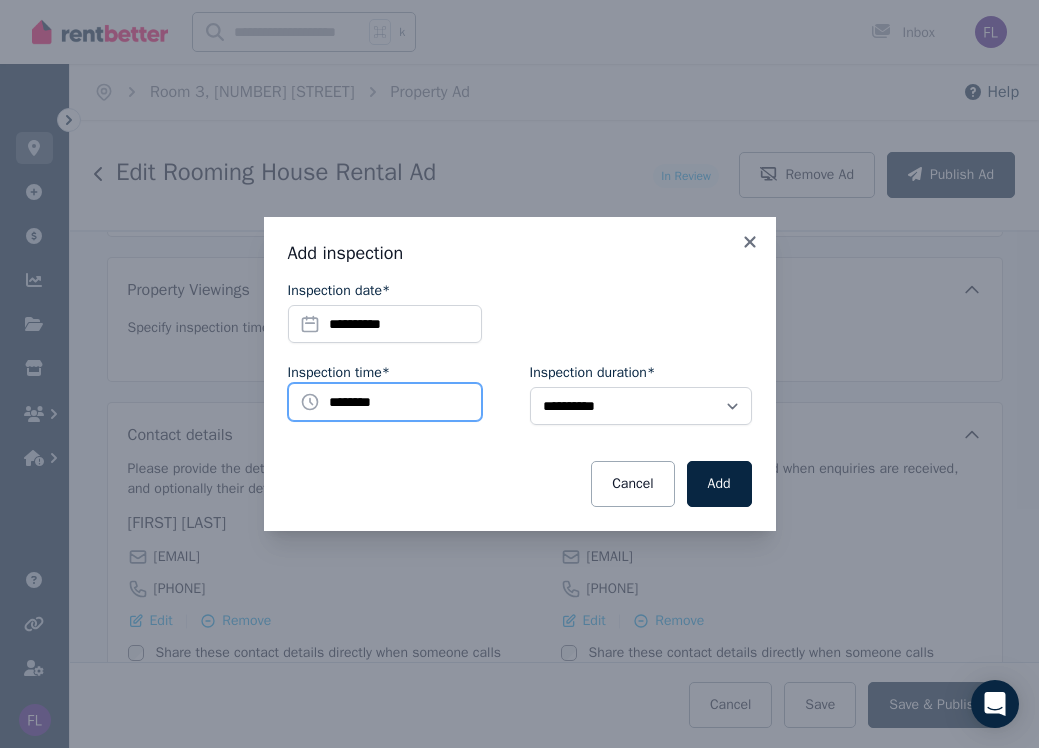 click on "********" at bounding box center [385, 402] 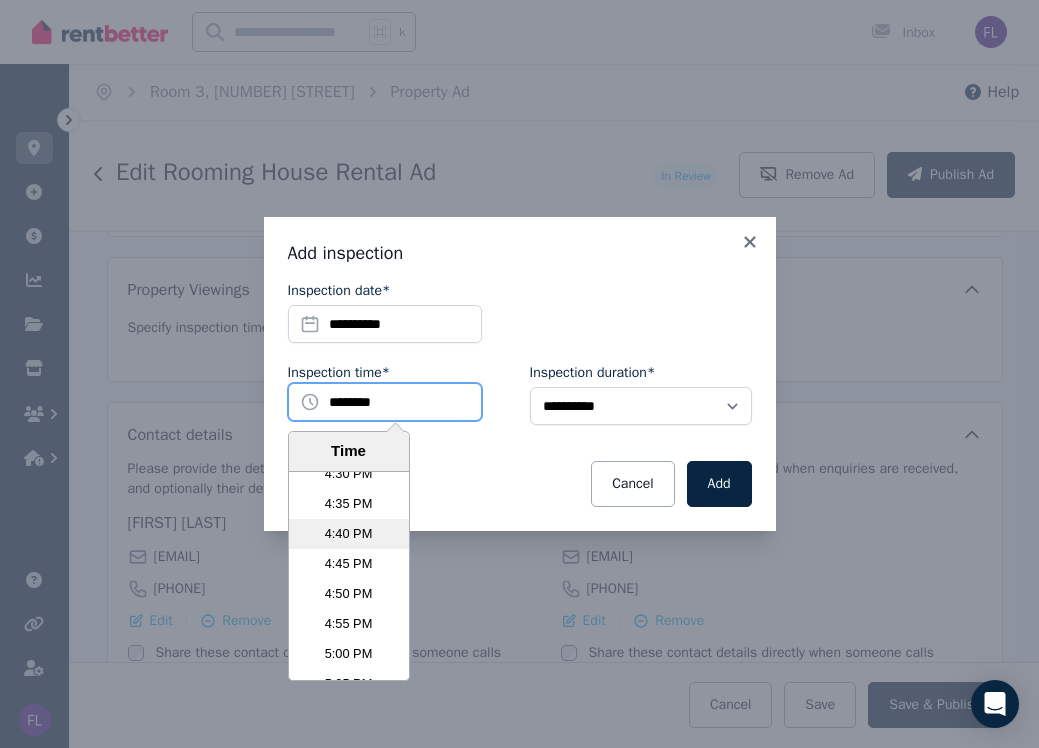 scroll, scrollTop: 5904, scrollLeft: 0, axis: vertical 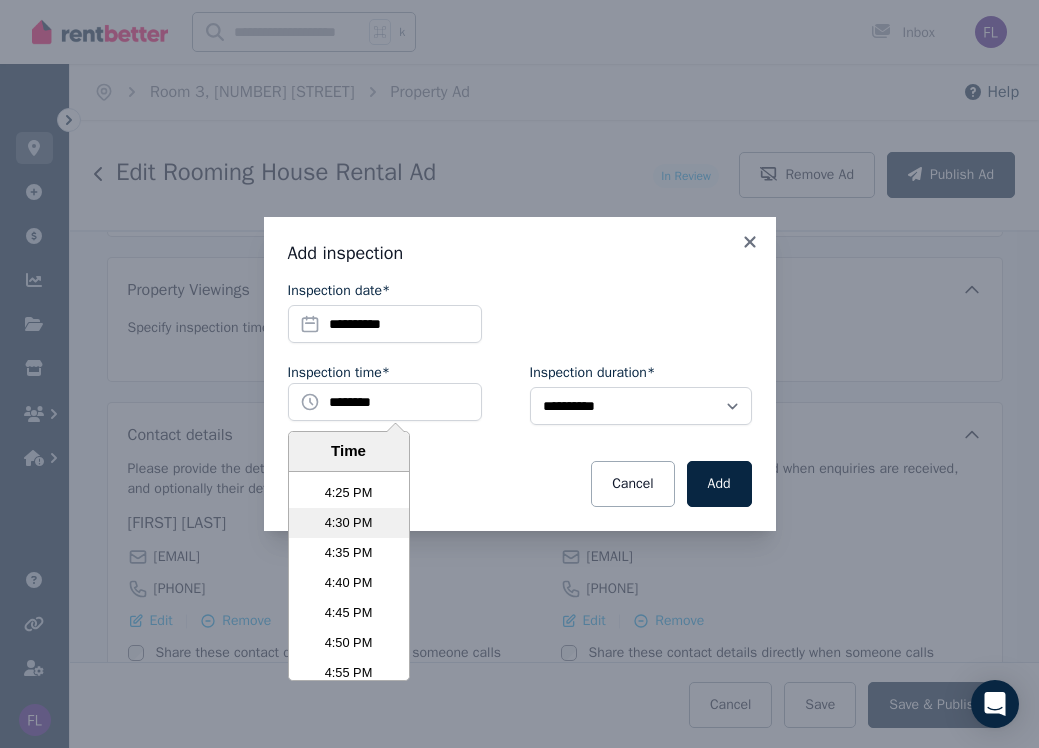 click on "4:30 PM" at bounding box center (349, 523) 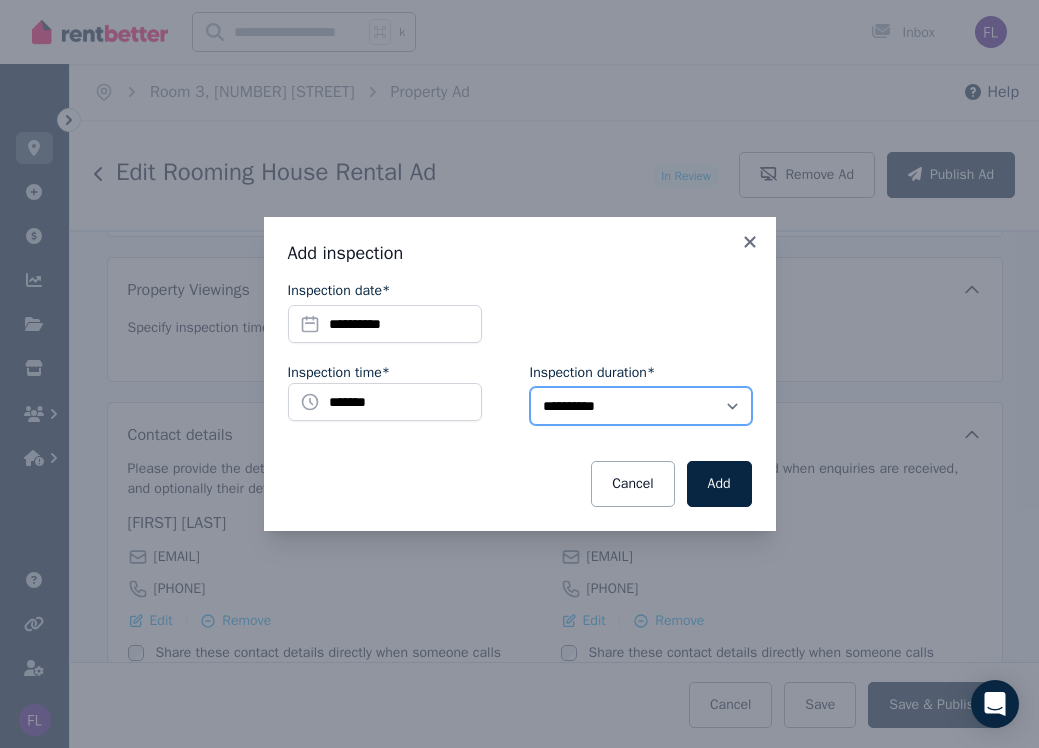 select on "**" 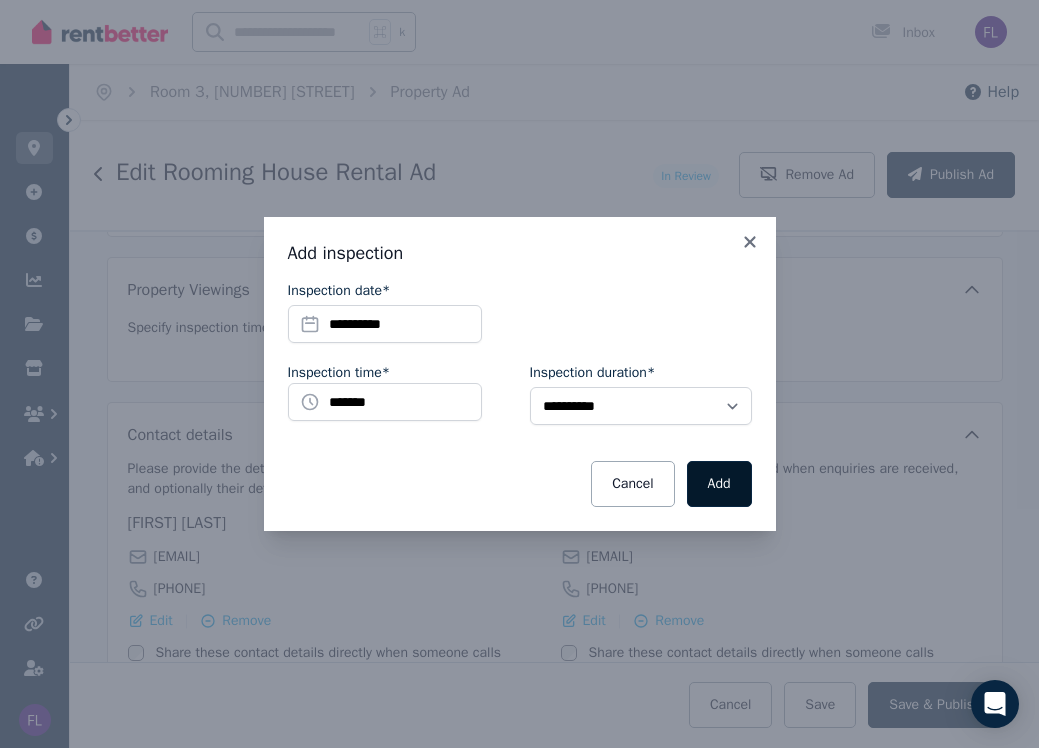 click on "Add" at bounding box center [719, 484] 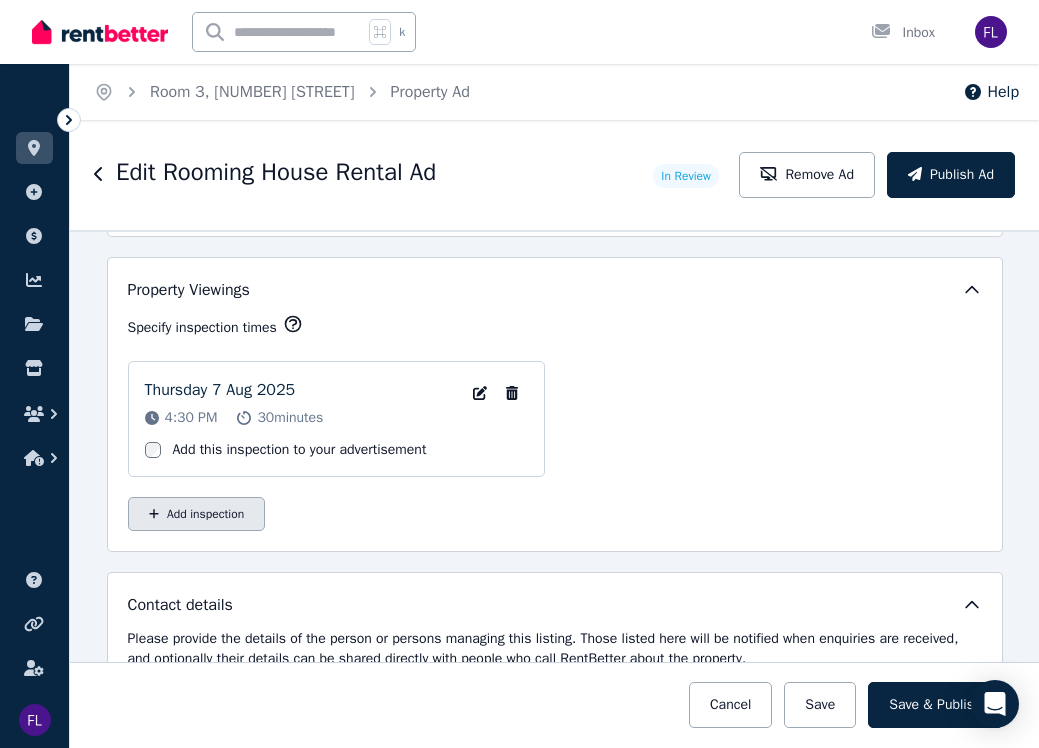 click on "Add inspection" at bounding box center (197, 514) 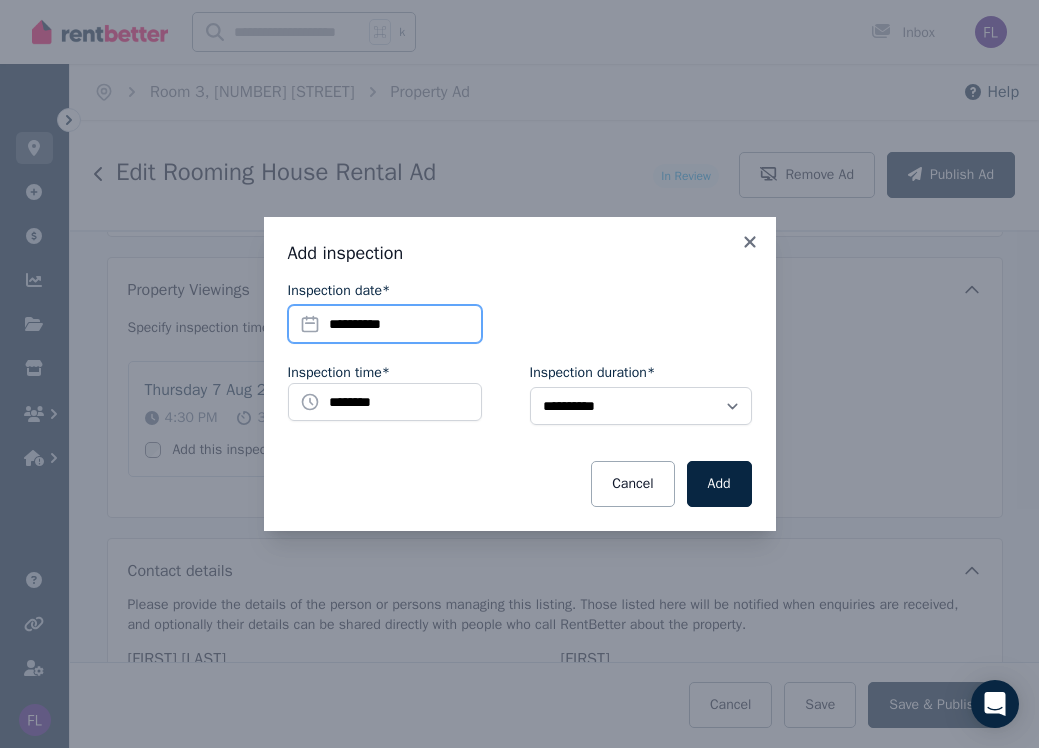 click on "**********" at bounding box center [385, 324] 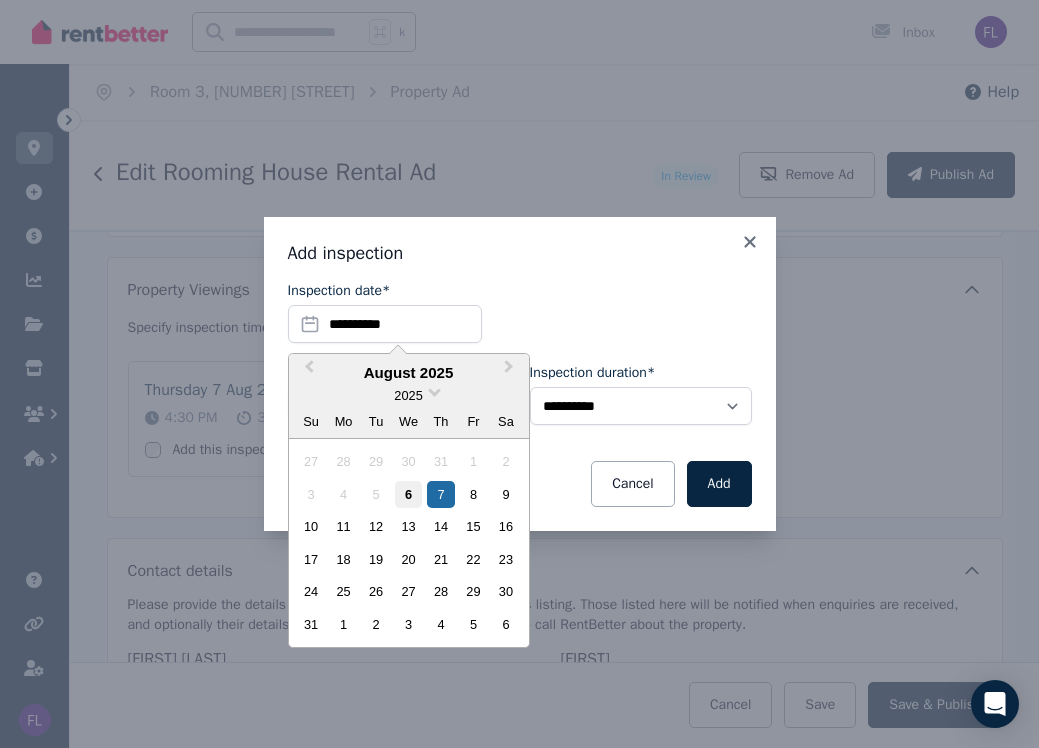 click on "6" at bounding box center [408, 494] 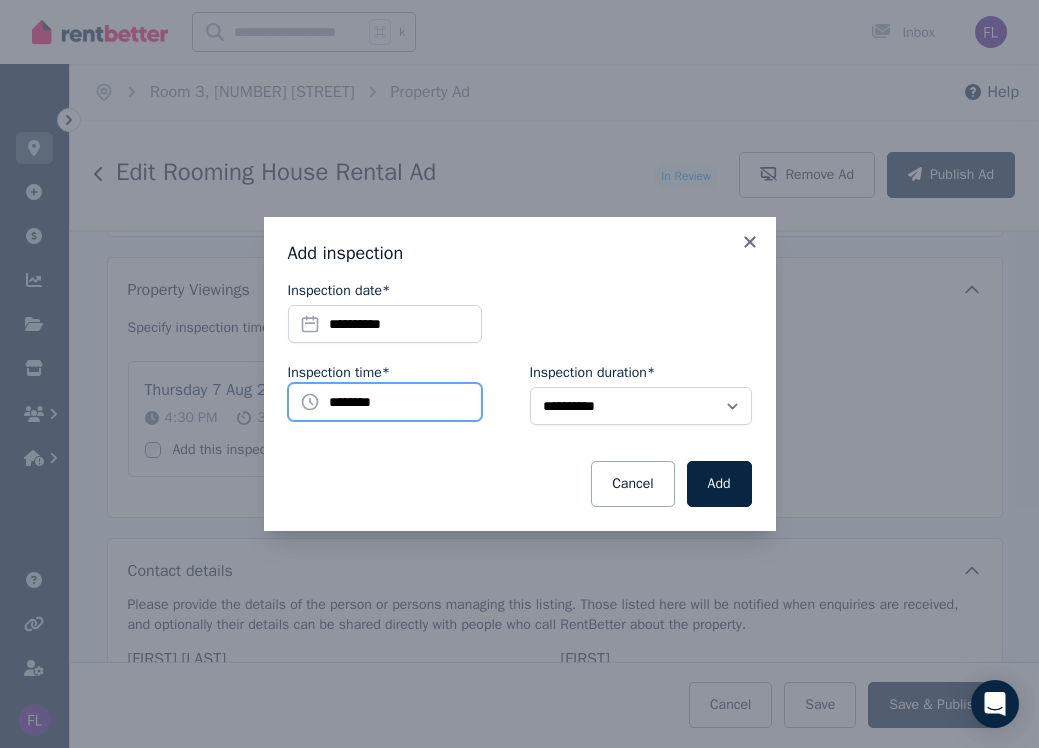 click on "********" at bounding box center [385, 402] 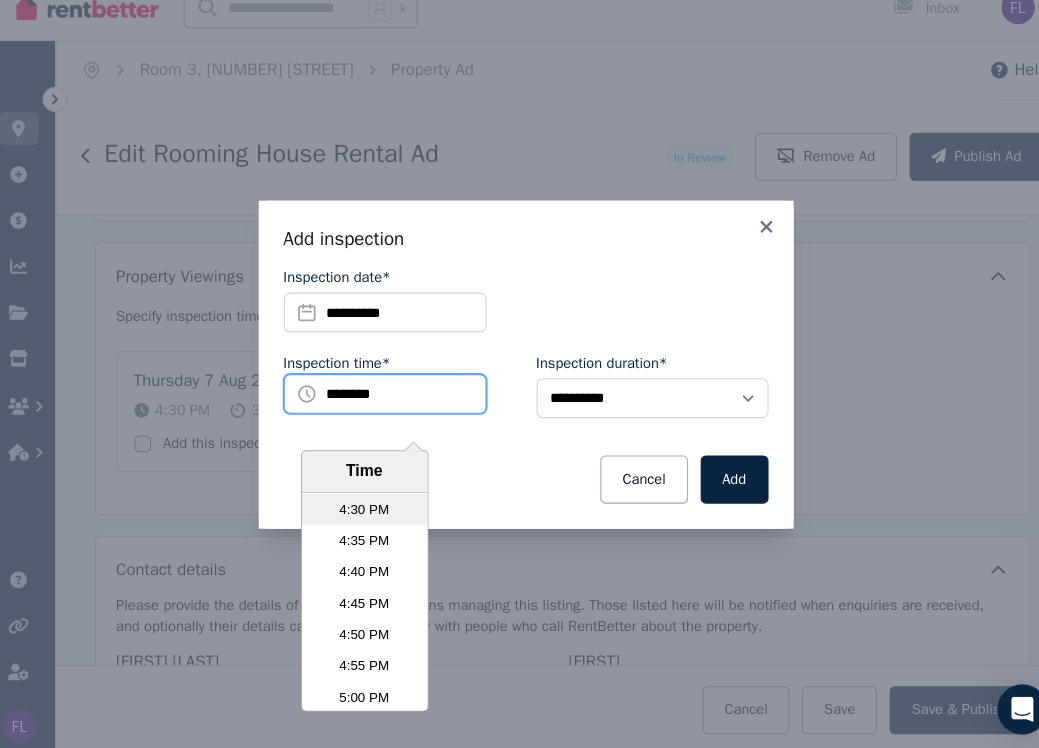 scroll, scrollTop: 5929, scrollLeft: 0, axis: vertical 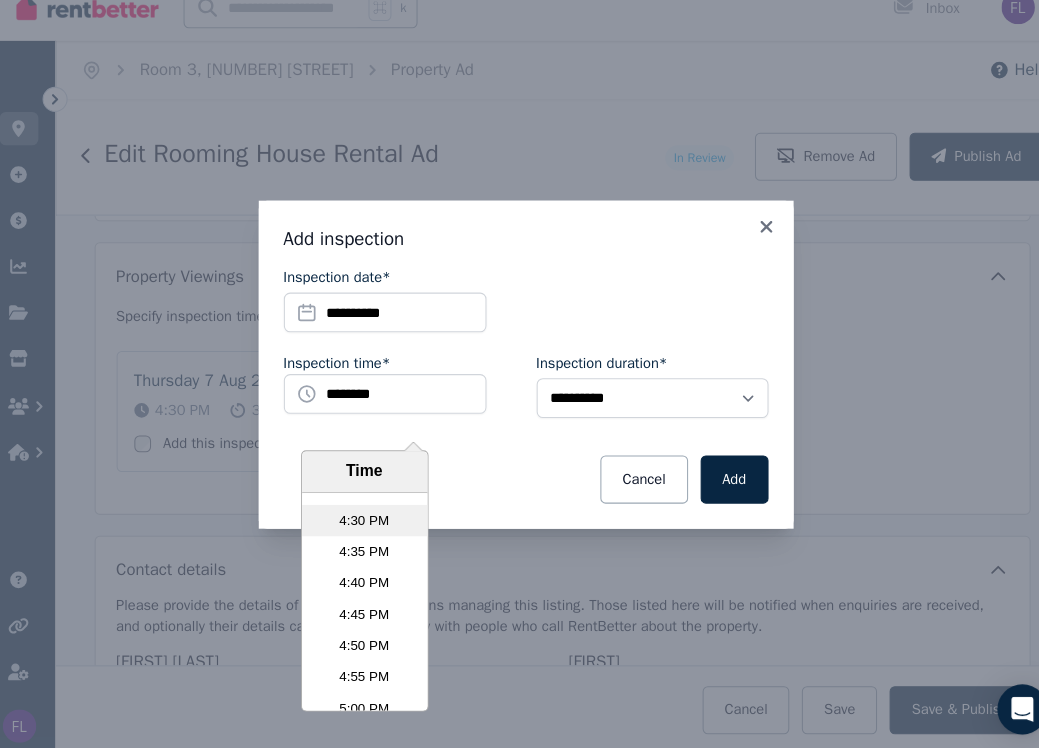 click on "4:30 PM" at bounding box center (365, 523) 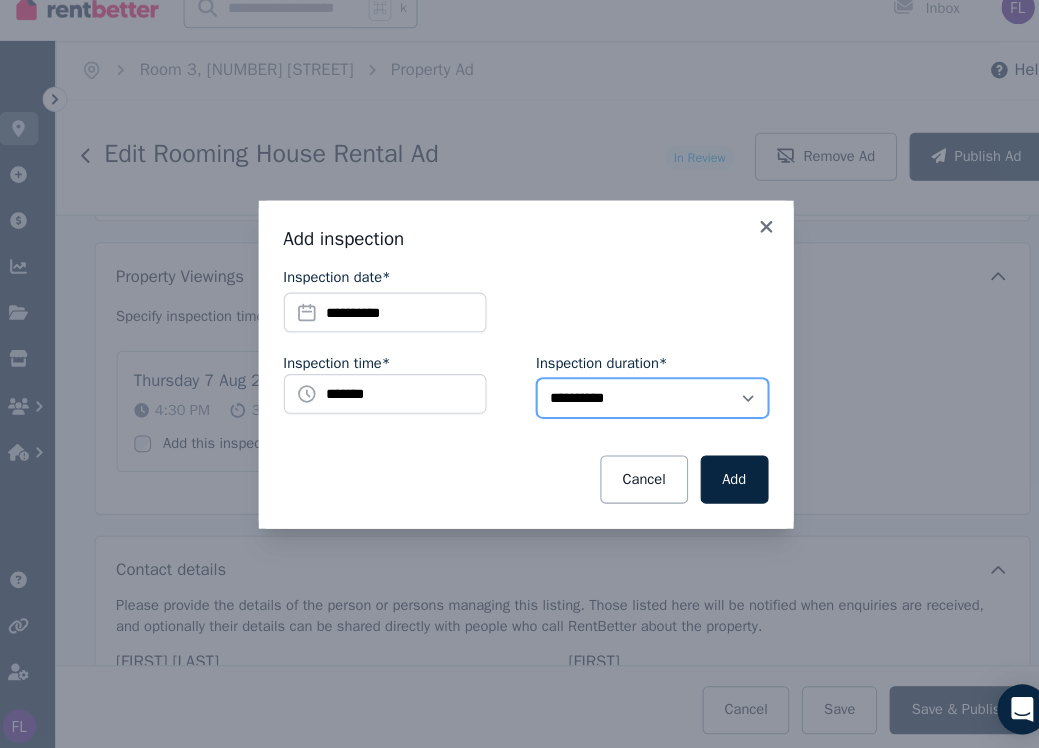 select on "**" 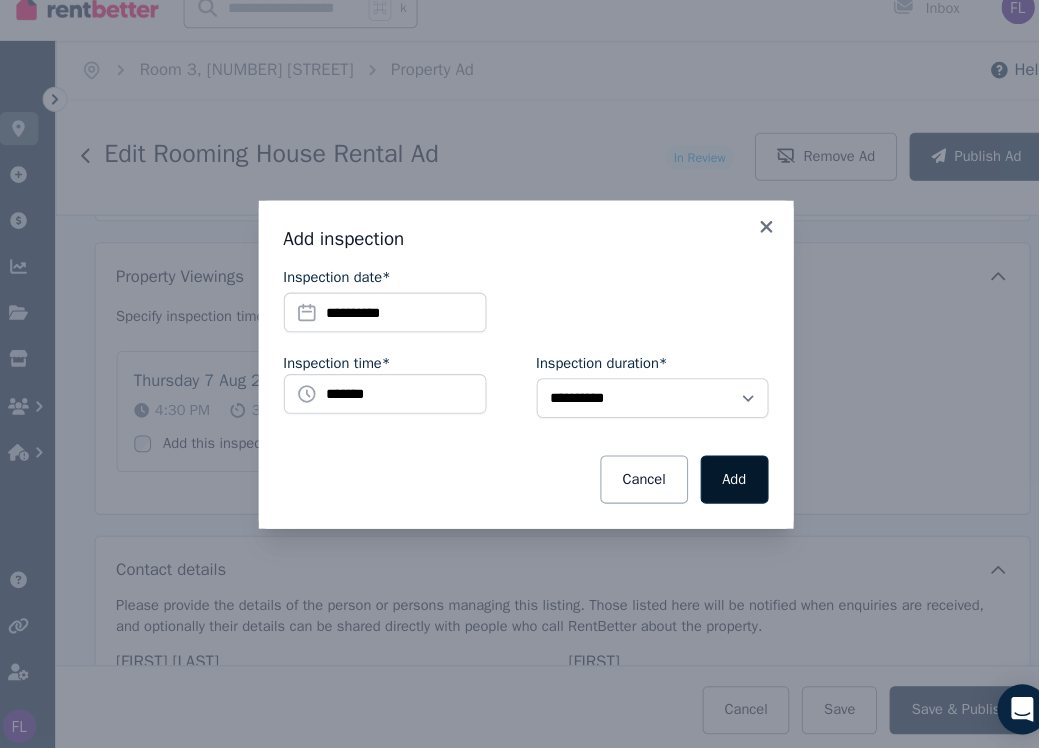 click on "Add" at bounding box center [719, 484] 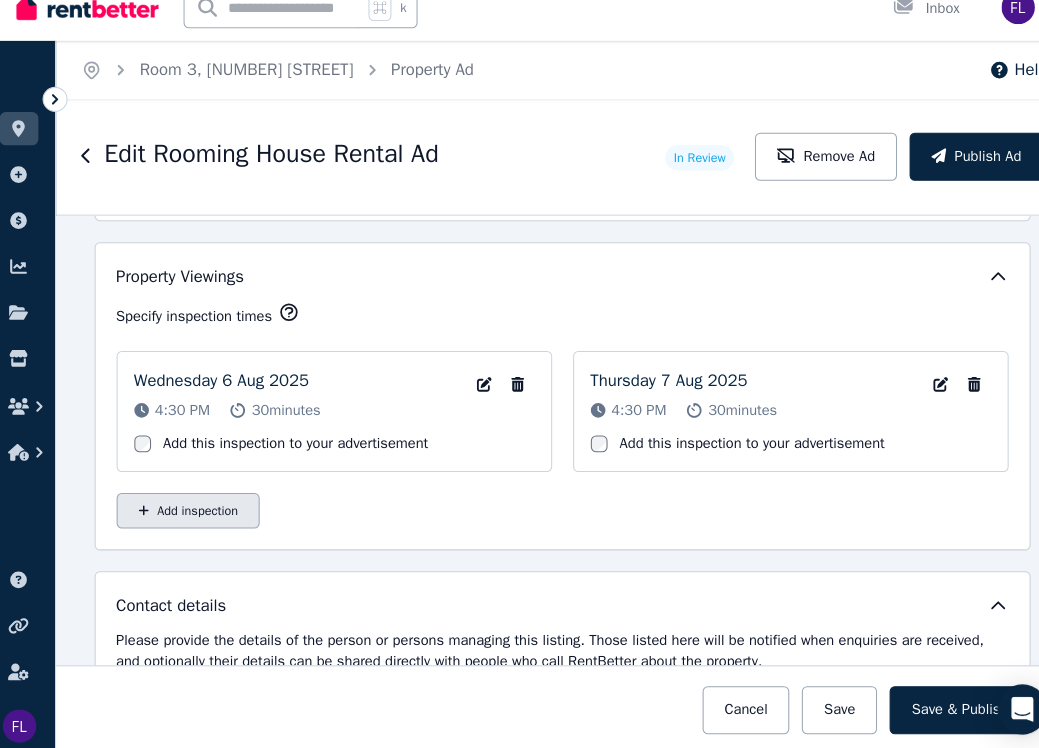 click on "Add inspection" at bounding box center (197, 514) 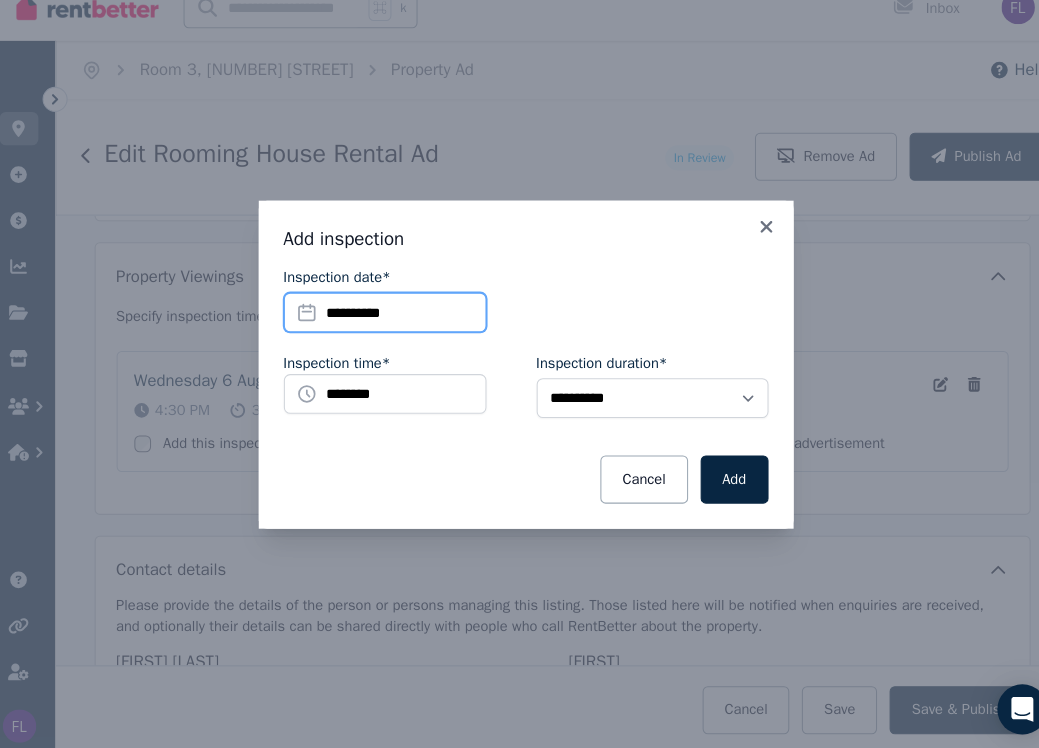 click on "**********" at bounding box center [385, 324] 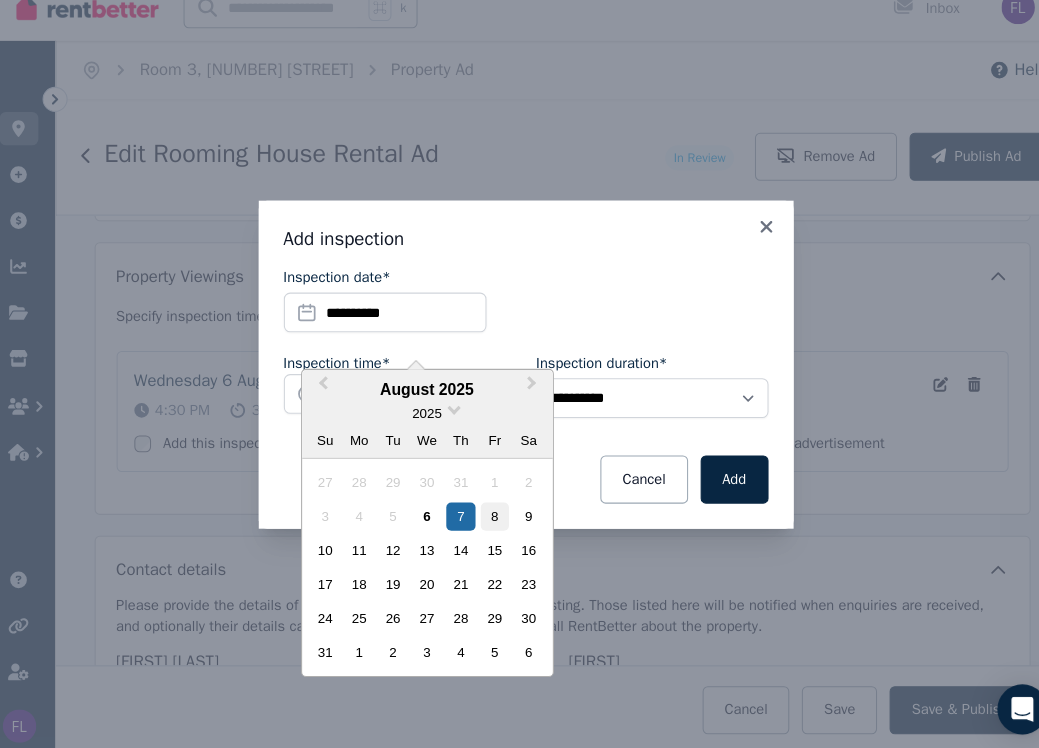 click on "8" at bounding box center (489, 519) 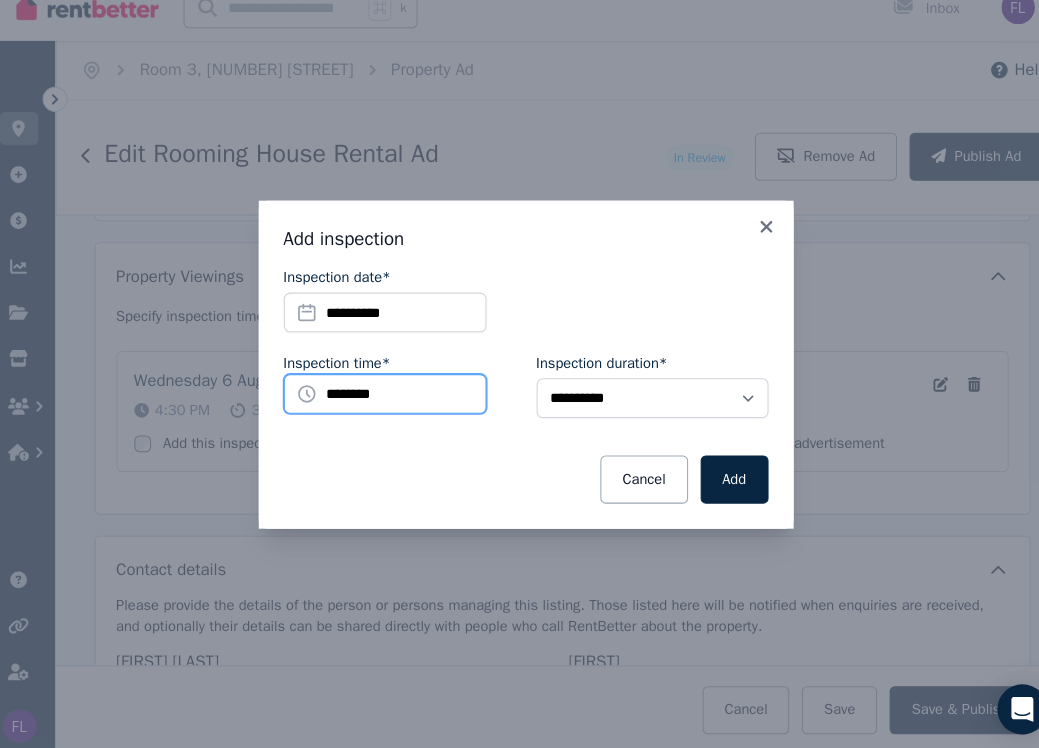 click on "********" at bounding box center (385, 402) 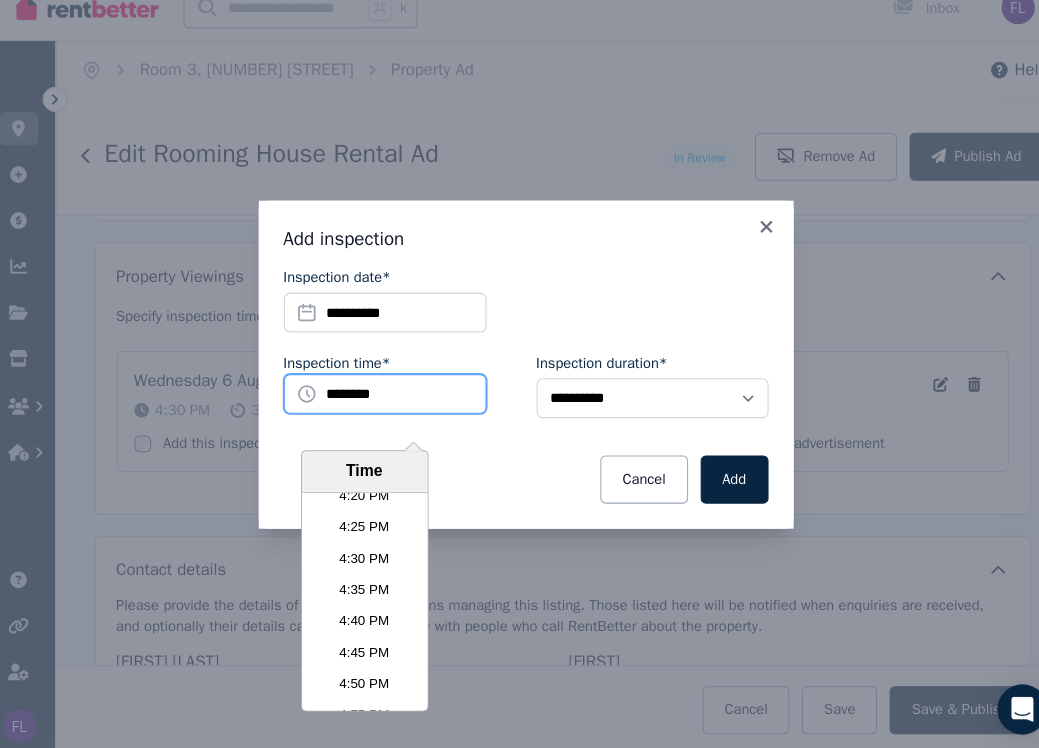 scroll, scrollTop: 5911, scrollLeft: 0, axis: vertical 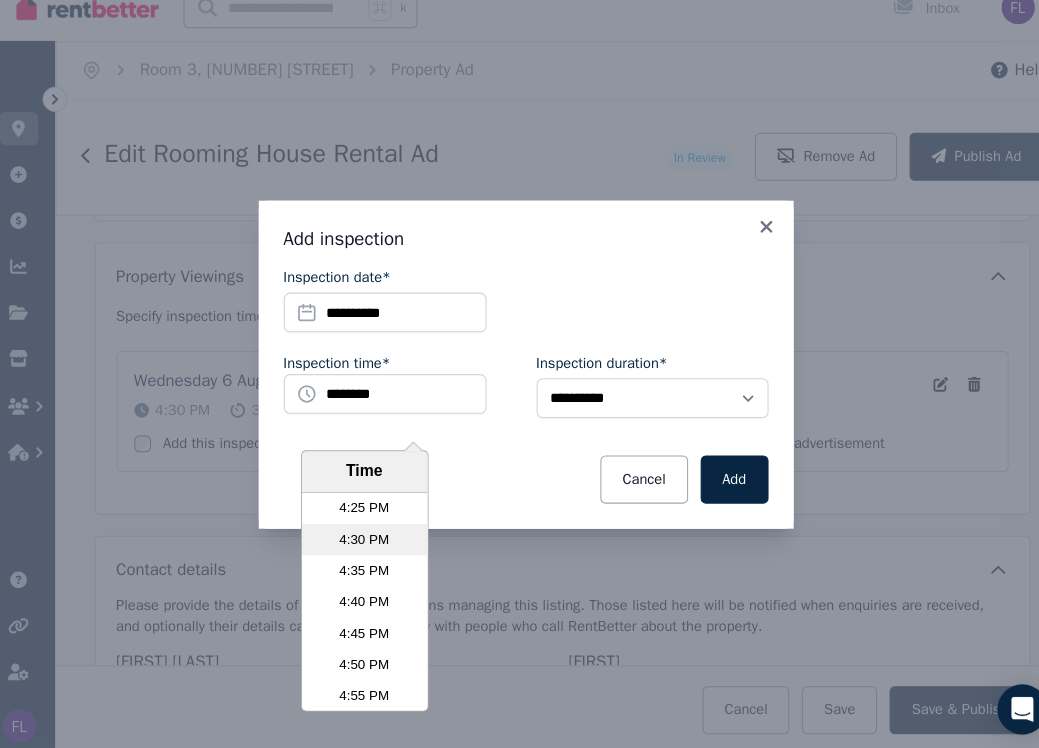 click on "4:30 PM" at bounding box center [365, 541] 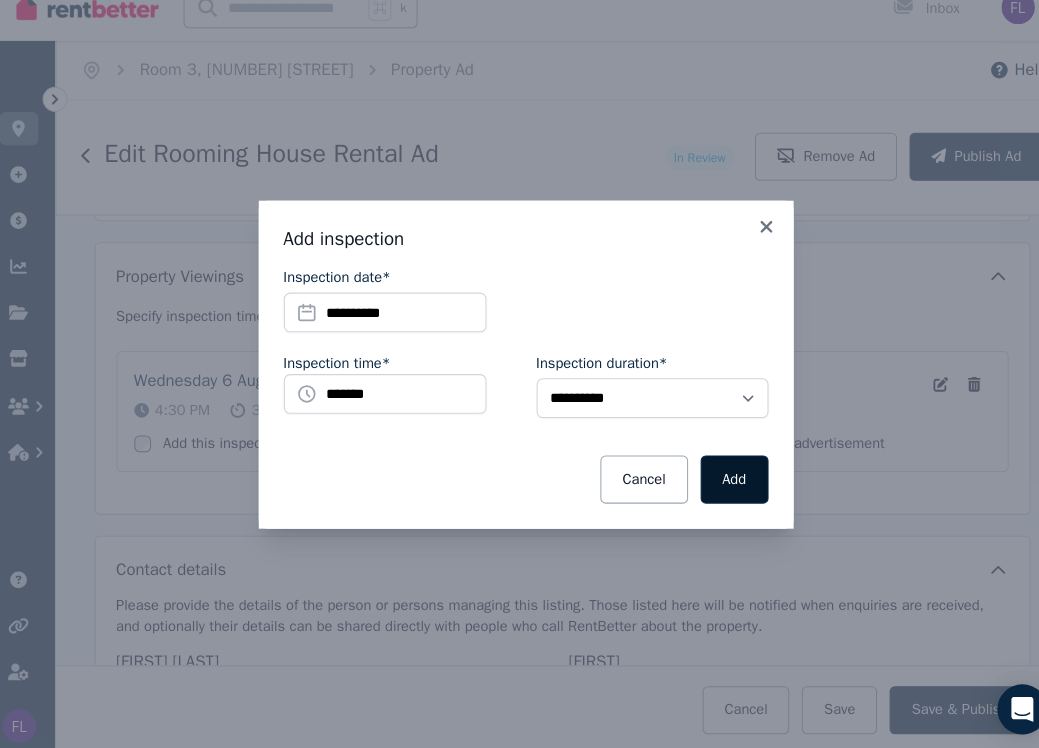 click on "Add" at bounding box center (719, 484) 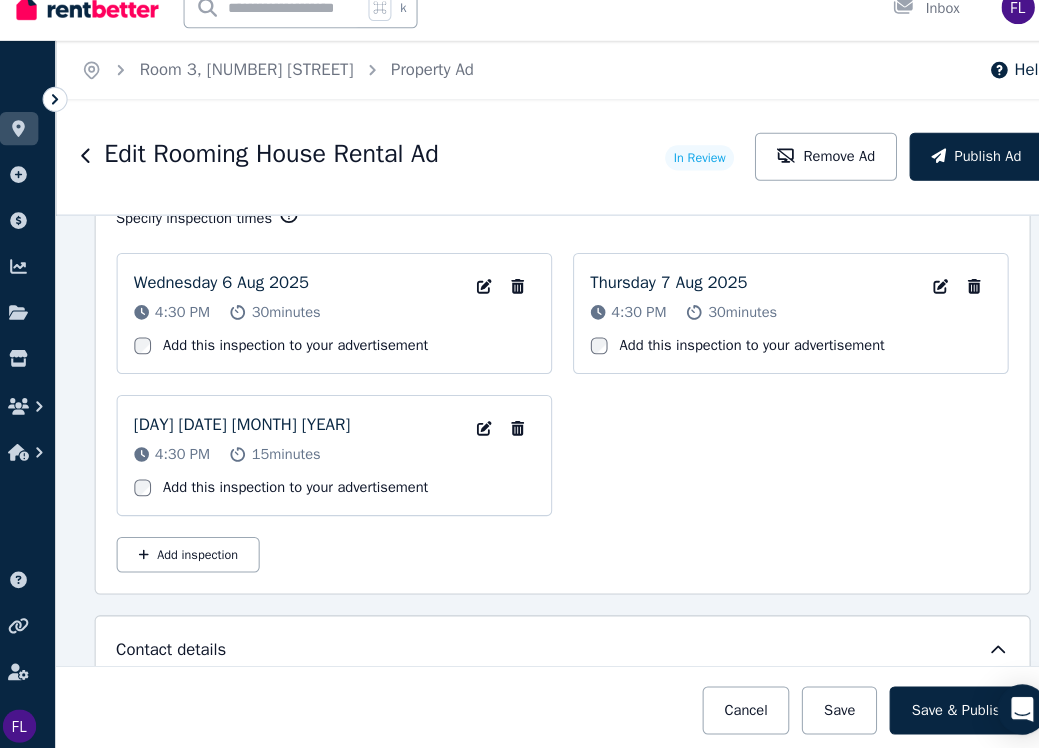 scroll, scrollTop: 3281, scrollLeft: 0, axis: vertical 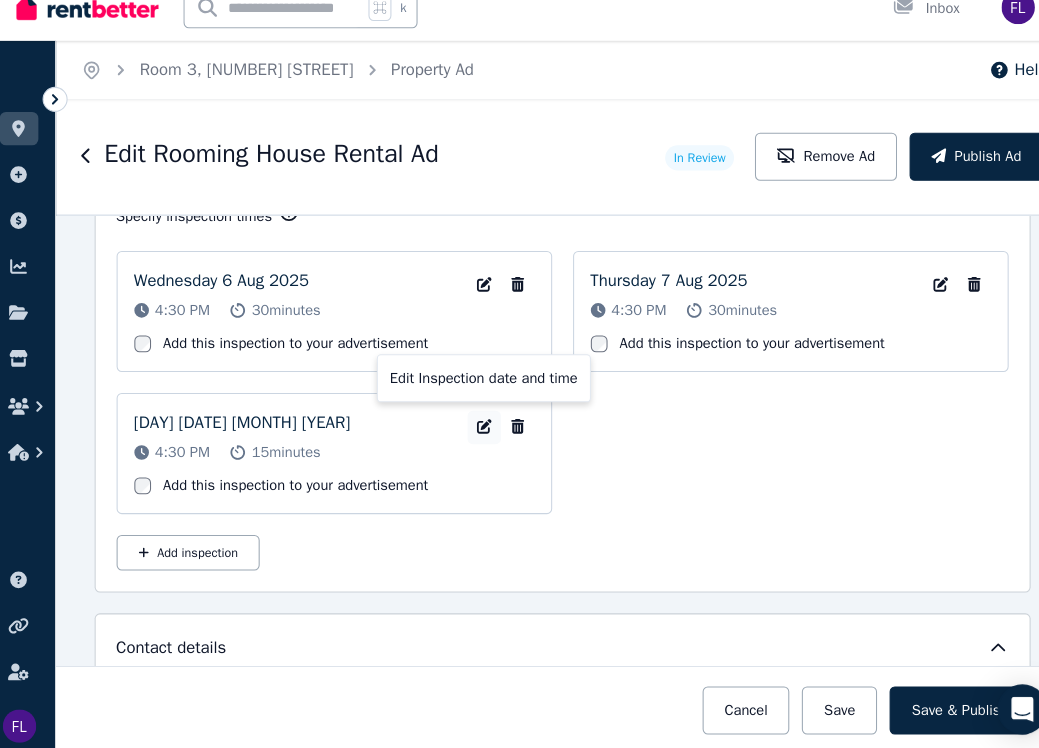 click 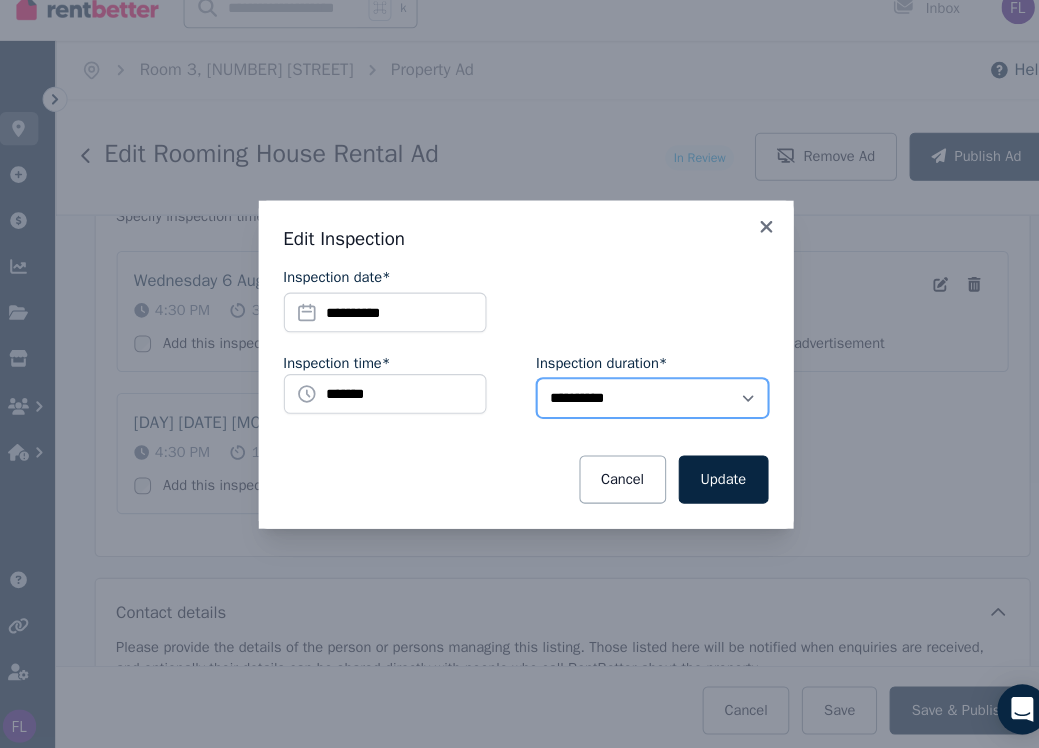 select on "**" 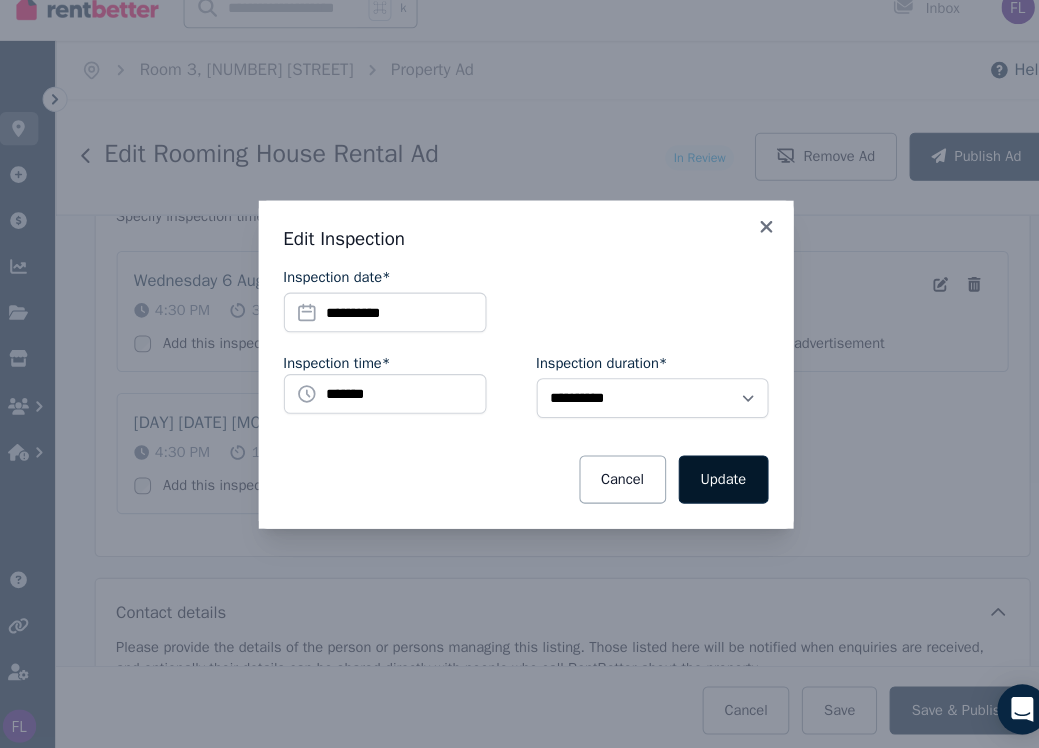 click on "Update" at bounding box center (709, 484) 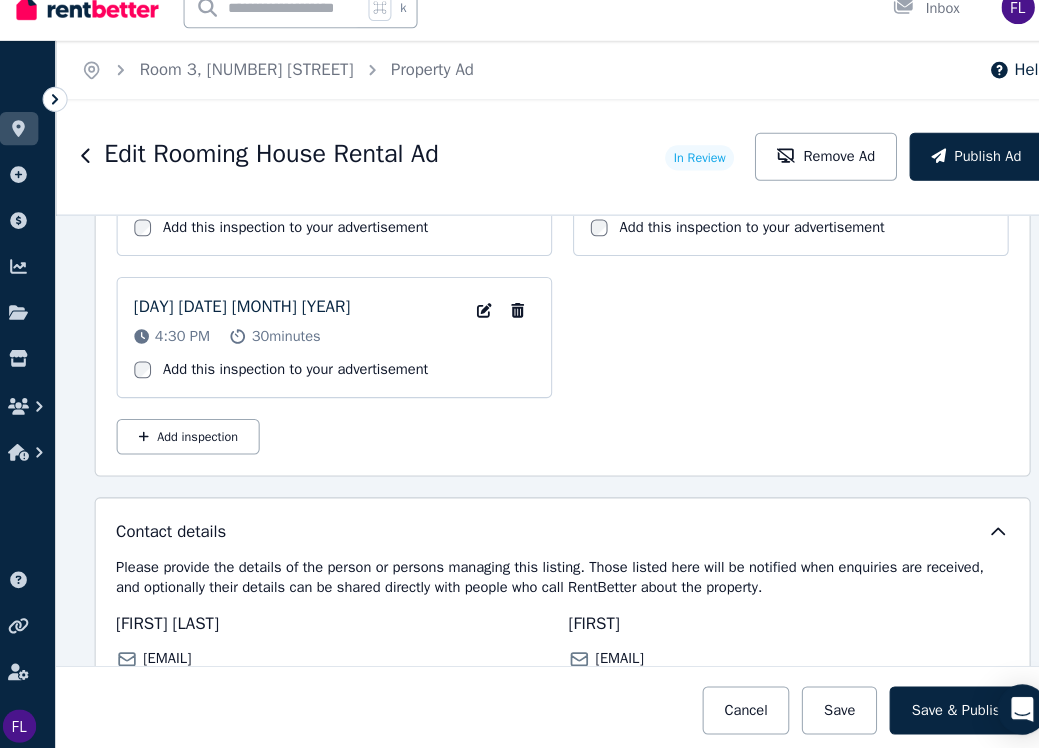 scroll, scrollTop: 3415, scrollLeft: 0, axis: vertical 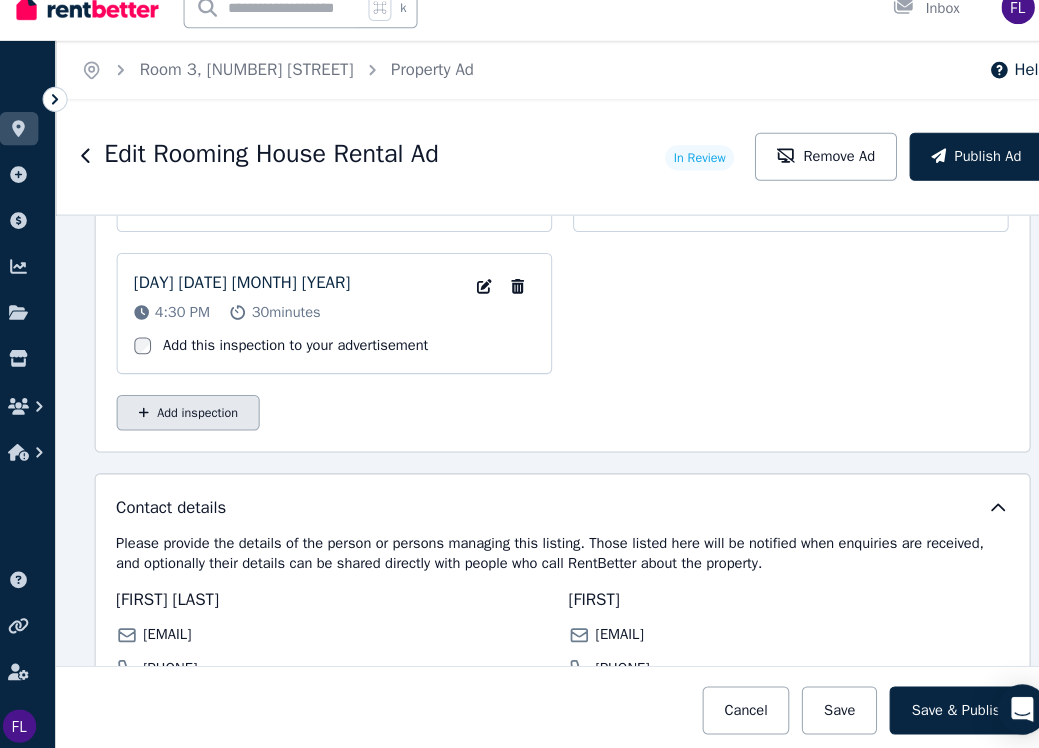 click on "Add inspection" at bounding box center (197, 420) 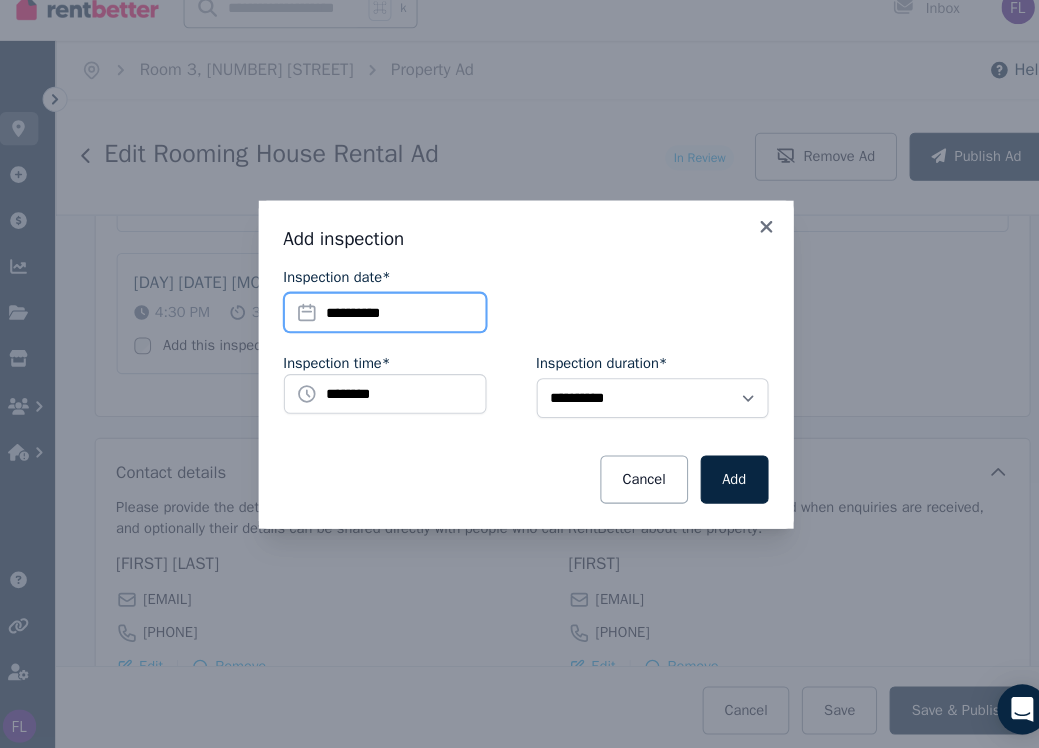 click on "**********" at bounding box center (385, 324) 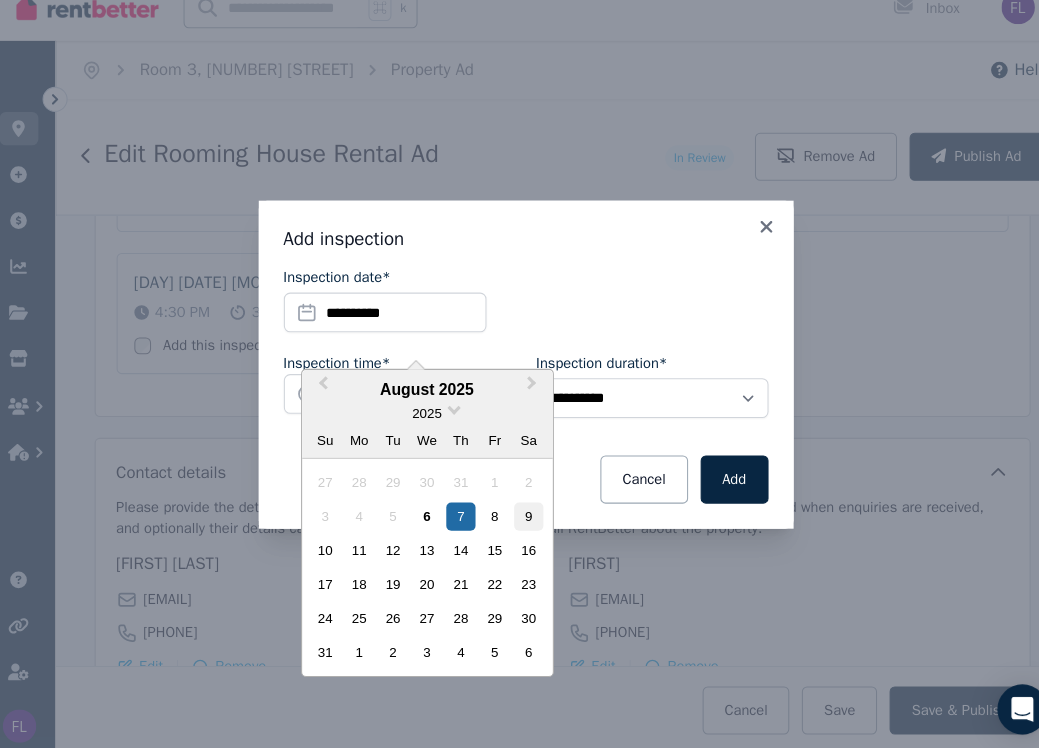 click on "9" at bounding box center [522, 519] 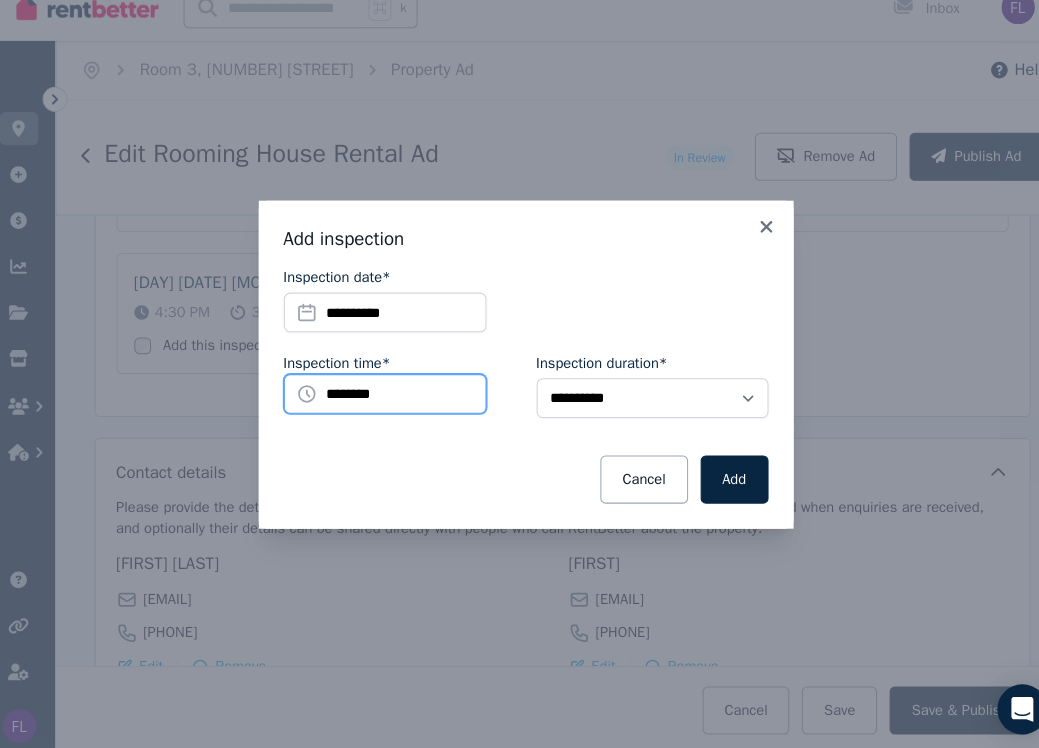 click on "********" at bounding box center [385, 402] 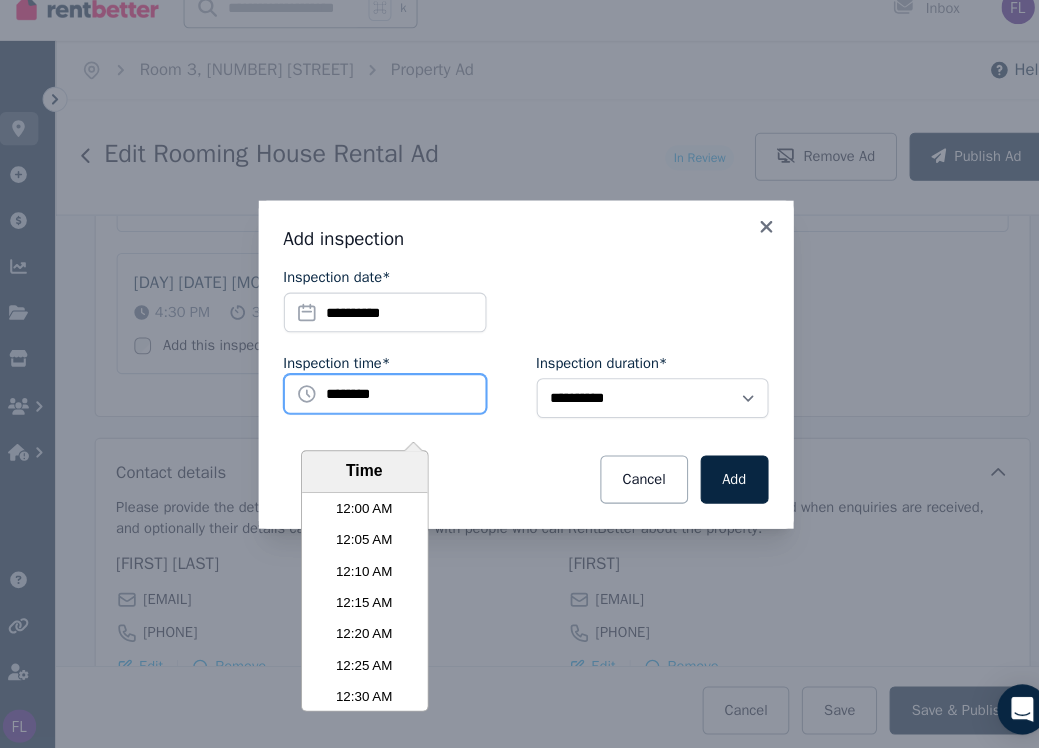 scroll, scrollTop: 3690, scrollLeft: 0, axis: vertical 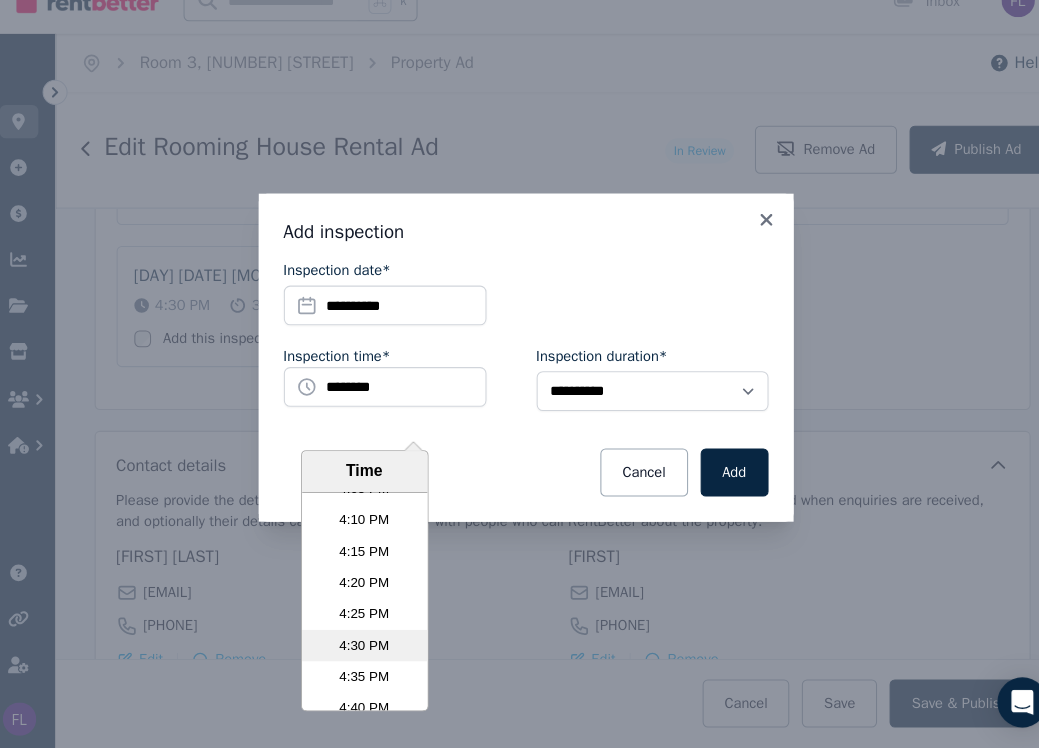 click on "4:30 PM" at bounding box center (365, 649) 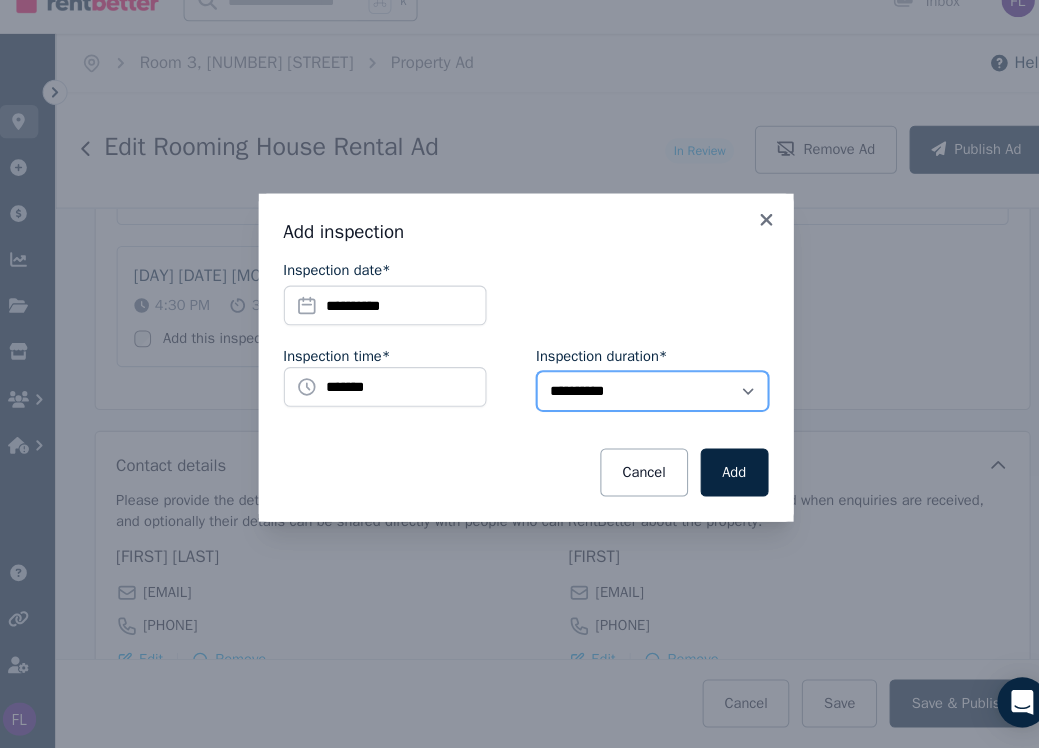select on "**" 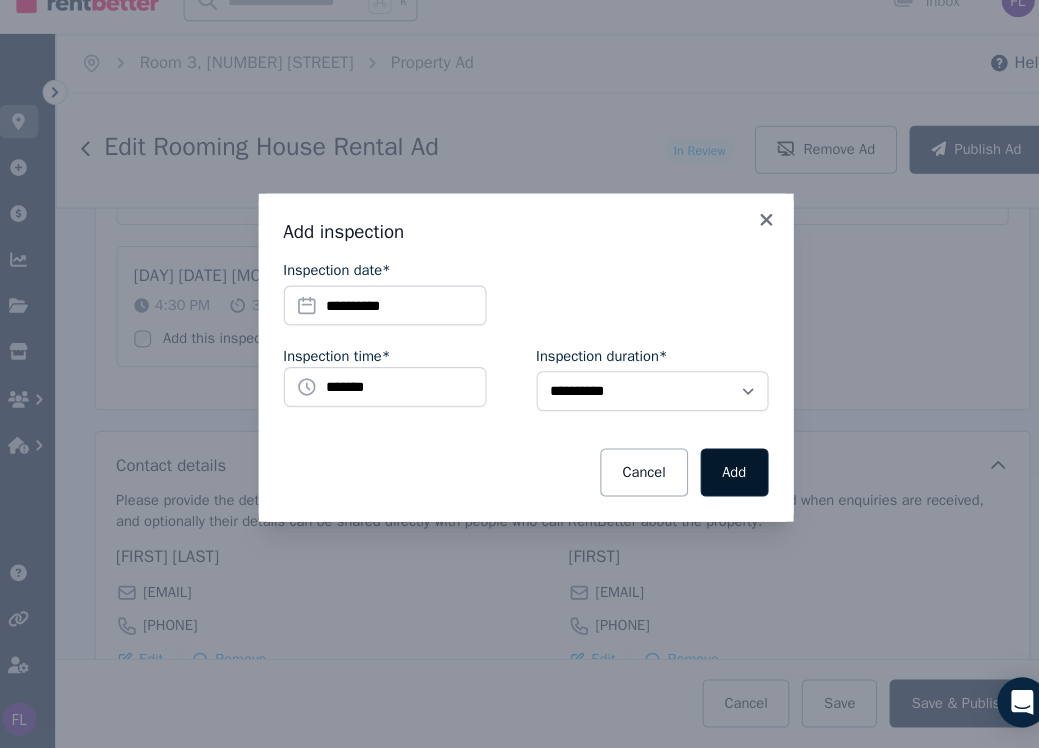 click on "Add" at bounding box center (719, 484) 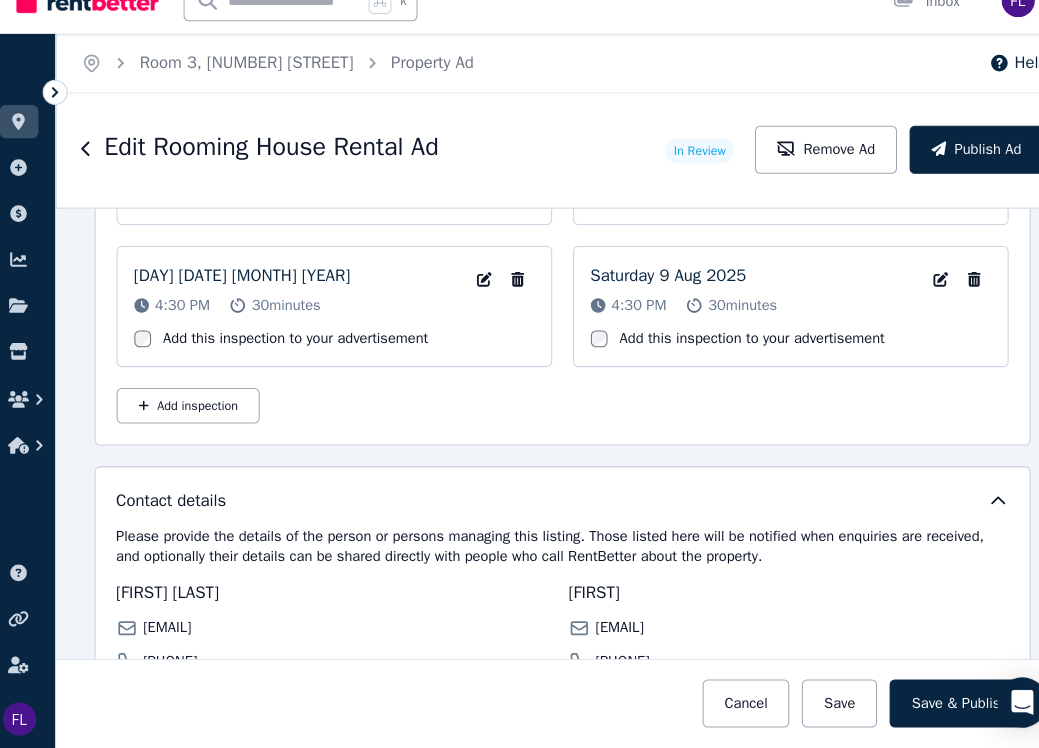 scroll, scrollTop: 3442, scrollLeft: 0, axis: vertical 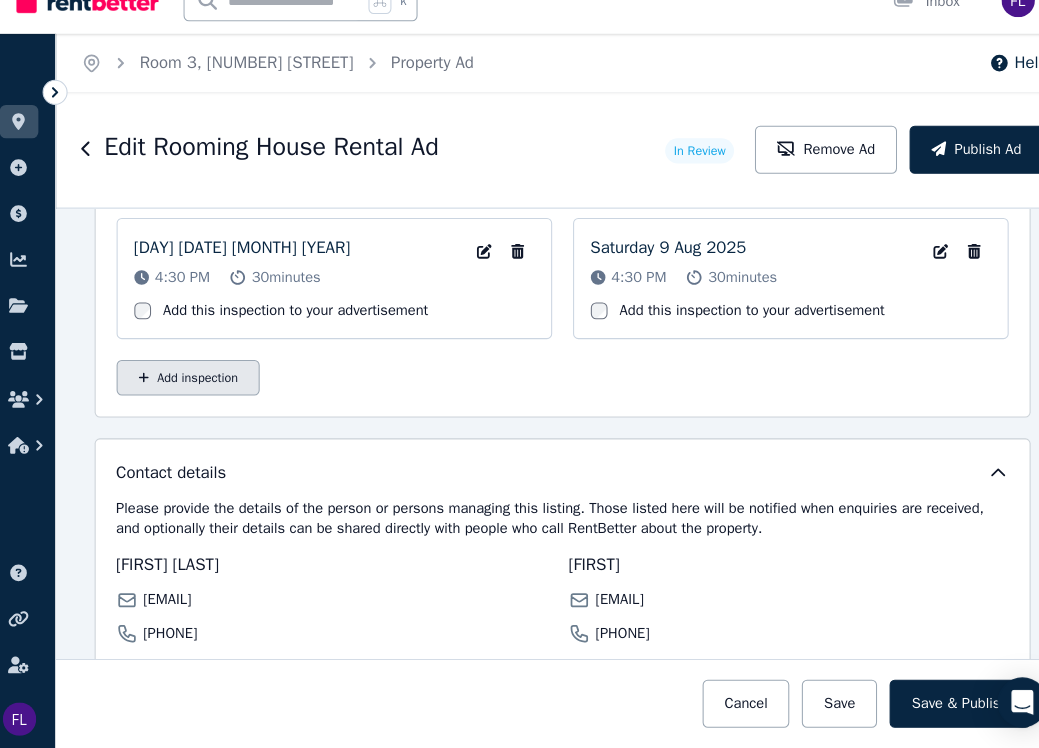 click on "Add inspection" at bounding box center (197, 393) 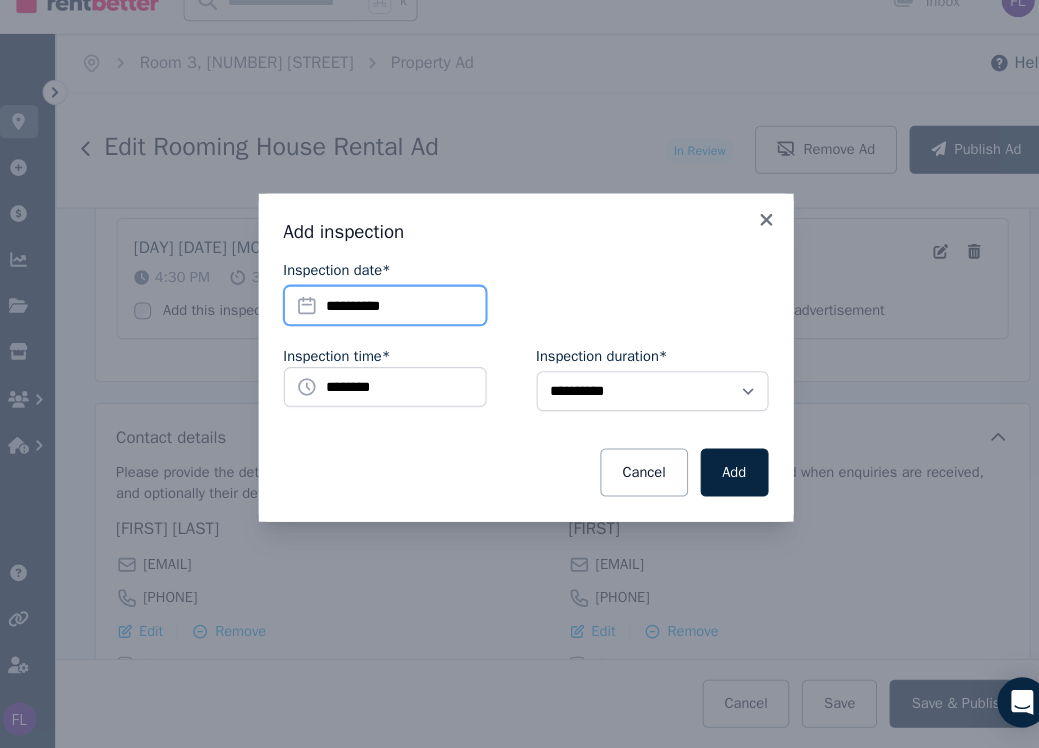 click on "**********" at bounding box center (385, 324) 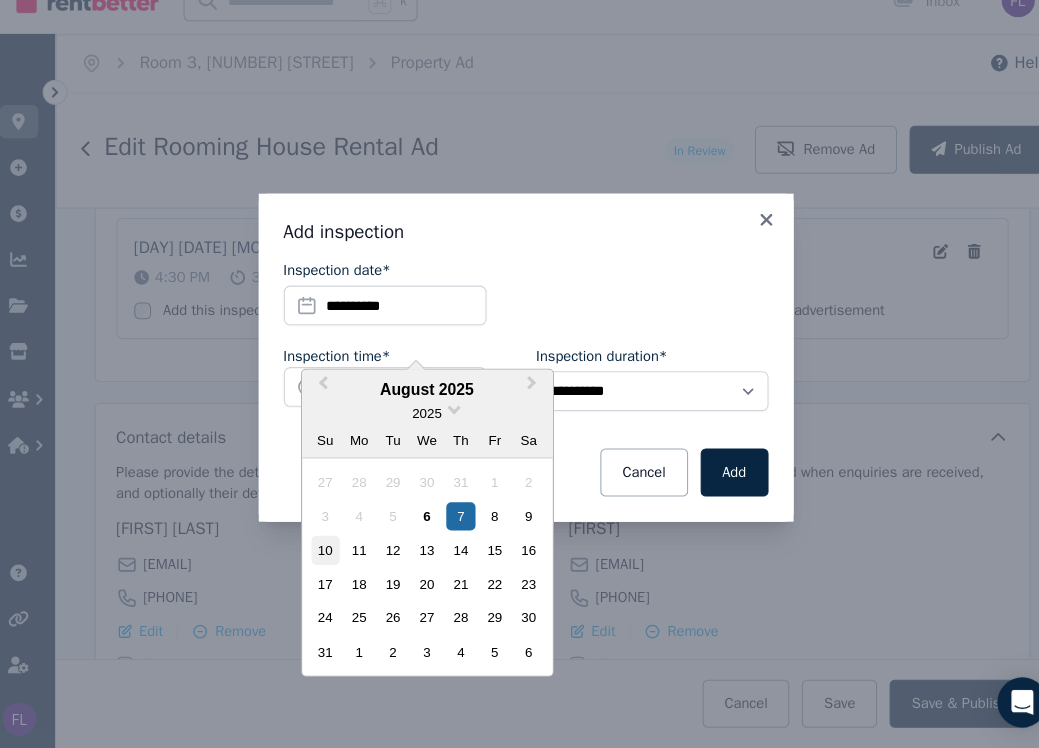 click on "10" at bounding box center [327, 558] 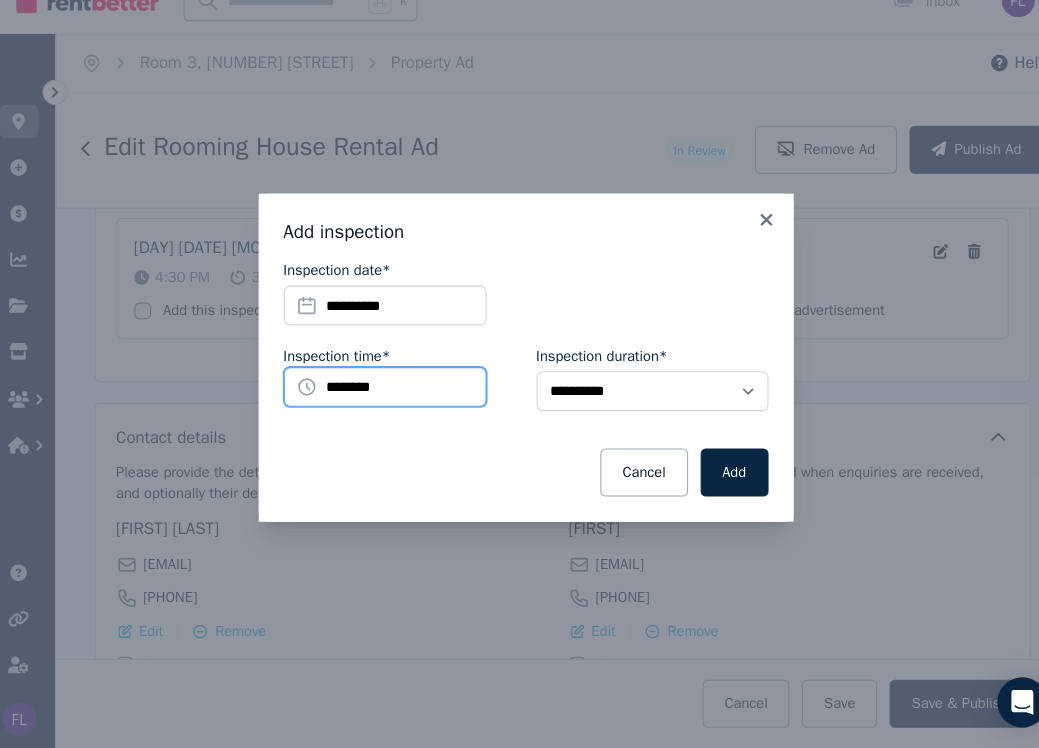 click on "********" at bounding box center (385, 402) 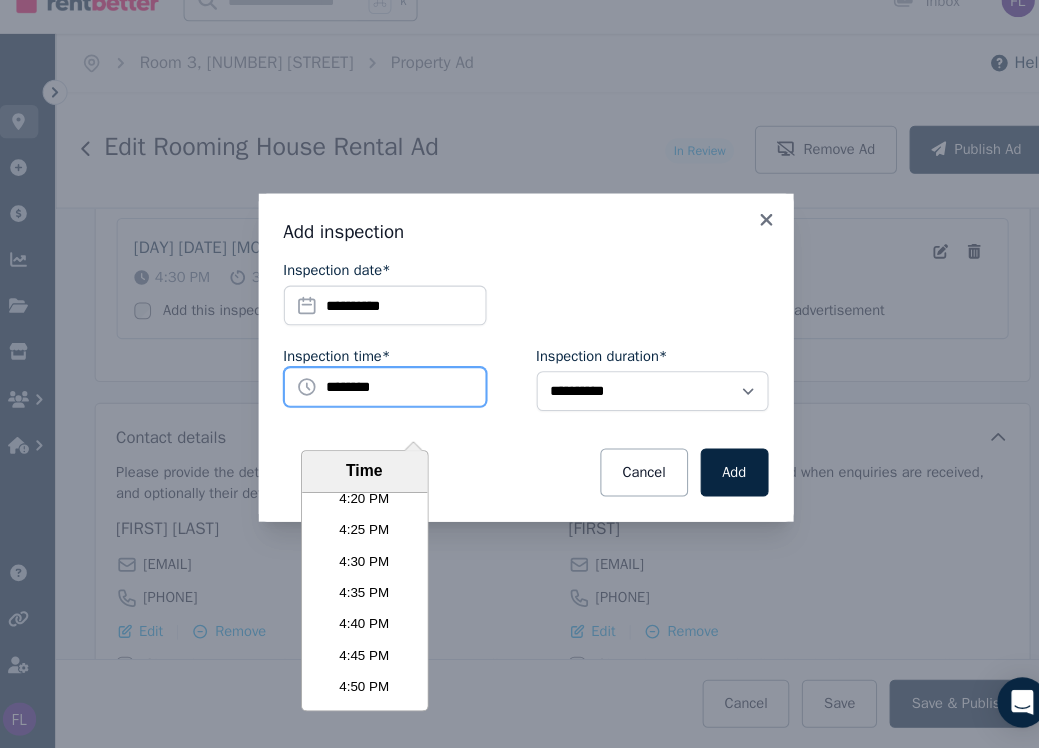 scroll, scrollTop: 5914, scrollLeft: 0, axis: vertical 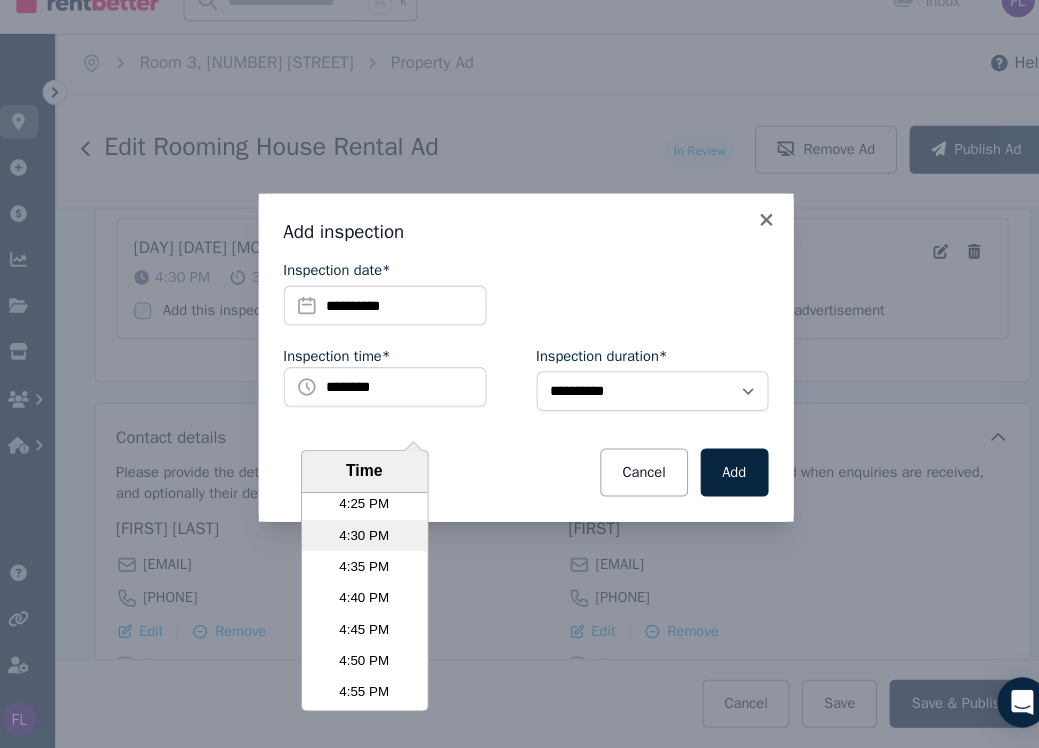 click on "4:30 PM" at bounding box center (365, 544) 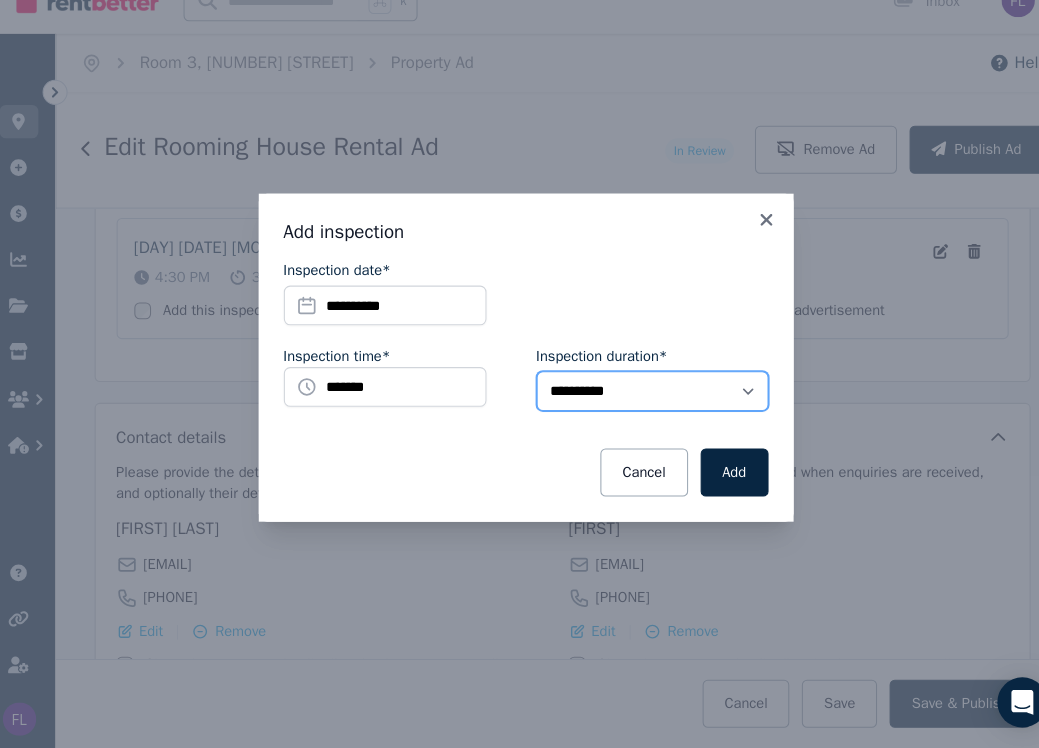 select on "**" 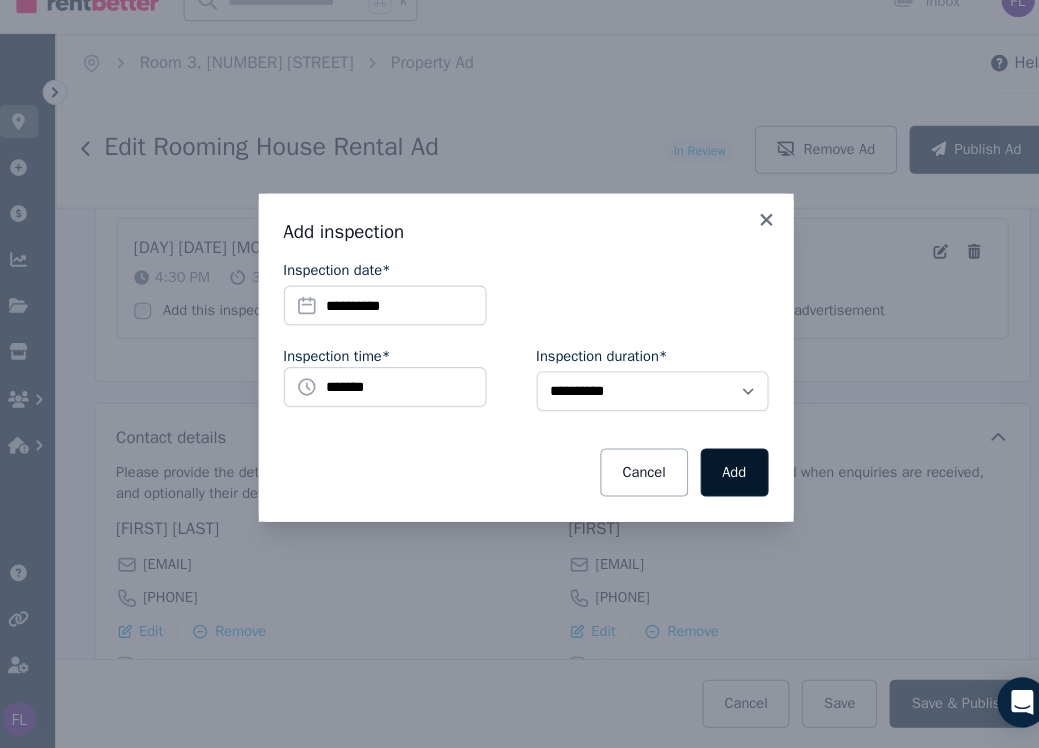 click on "Add" at bounding box center [719, 484] 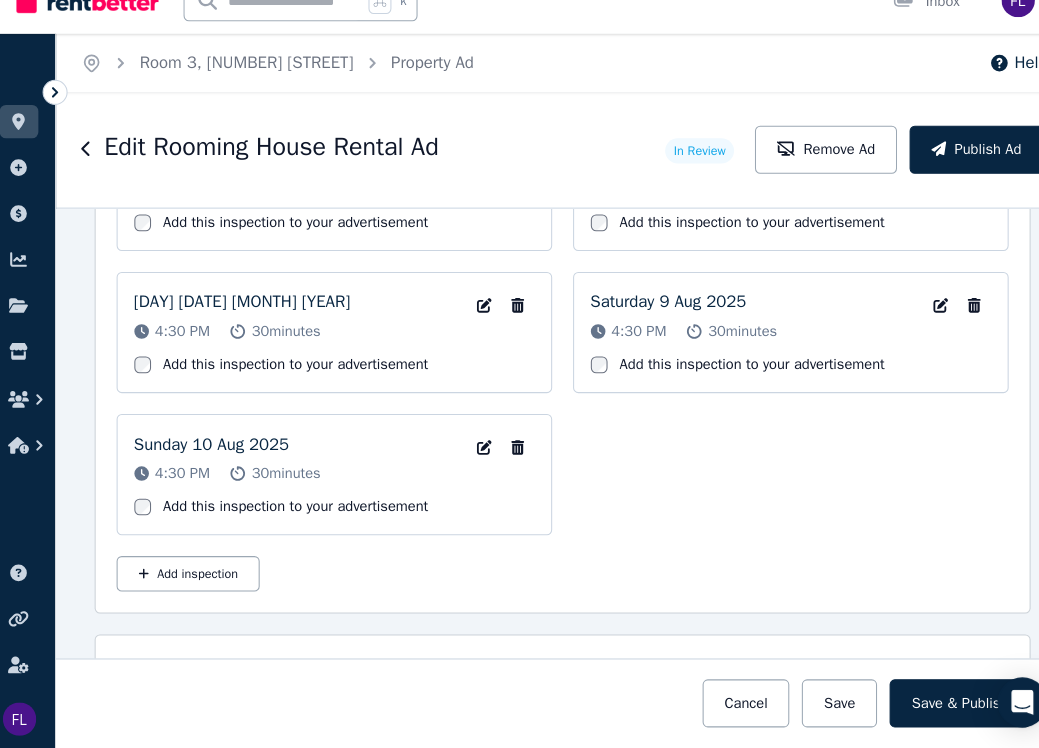 scroll, scrollTop: 3392, scrollLeft: 0, axis: vertical 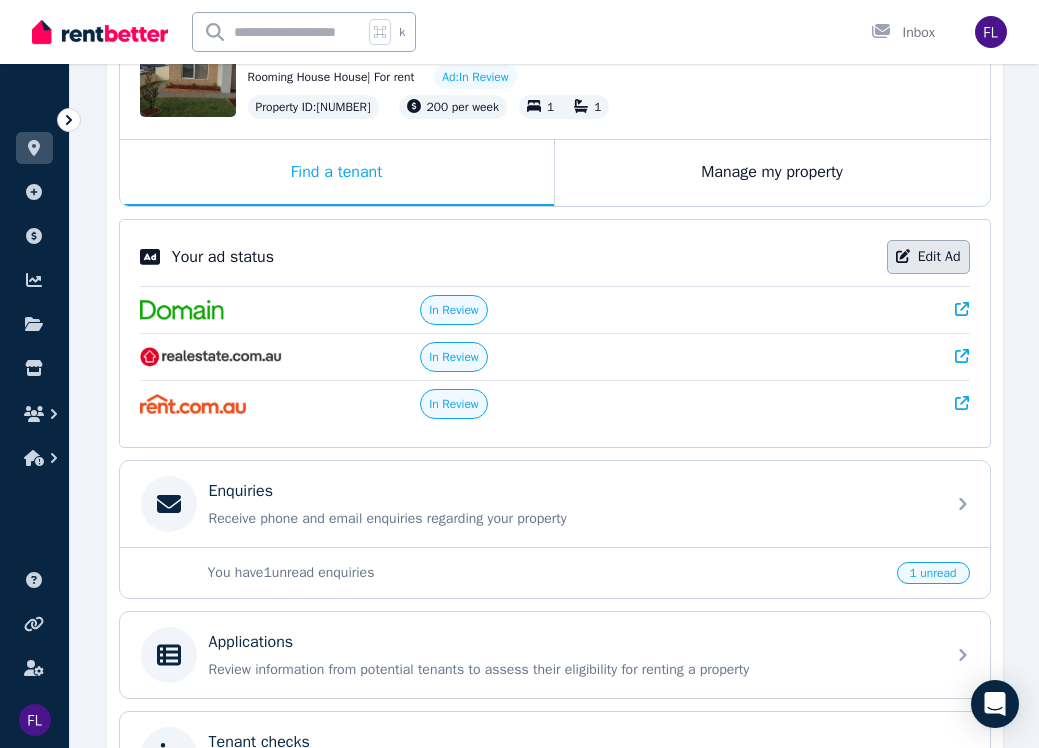 click on "Edit Ad" at bounding box center [928, 257] 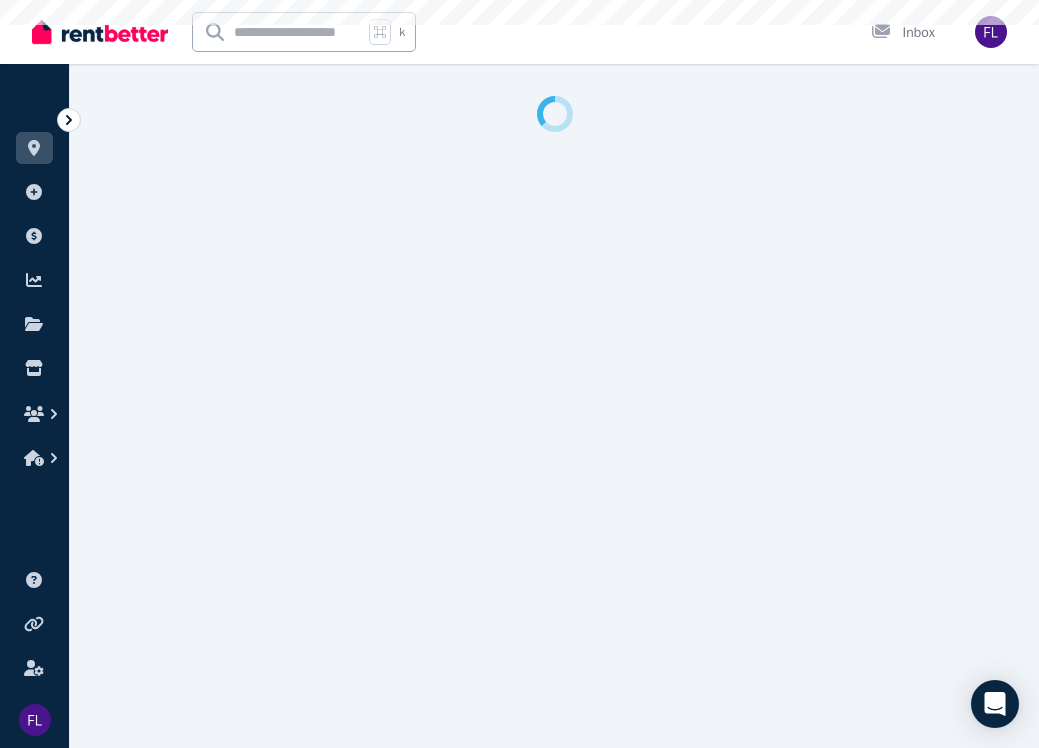 scroll, scrollTop: 0, scrollLeft: 0, axis: both 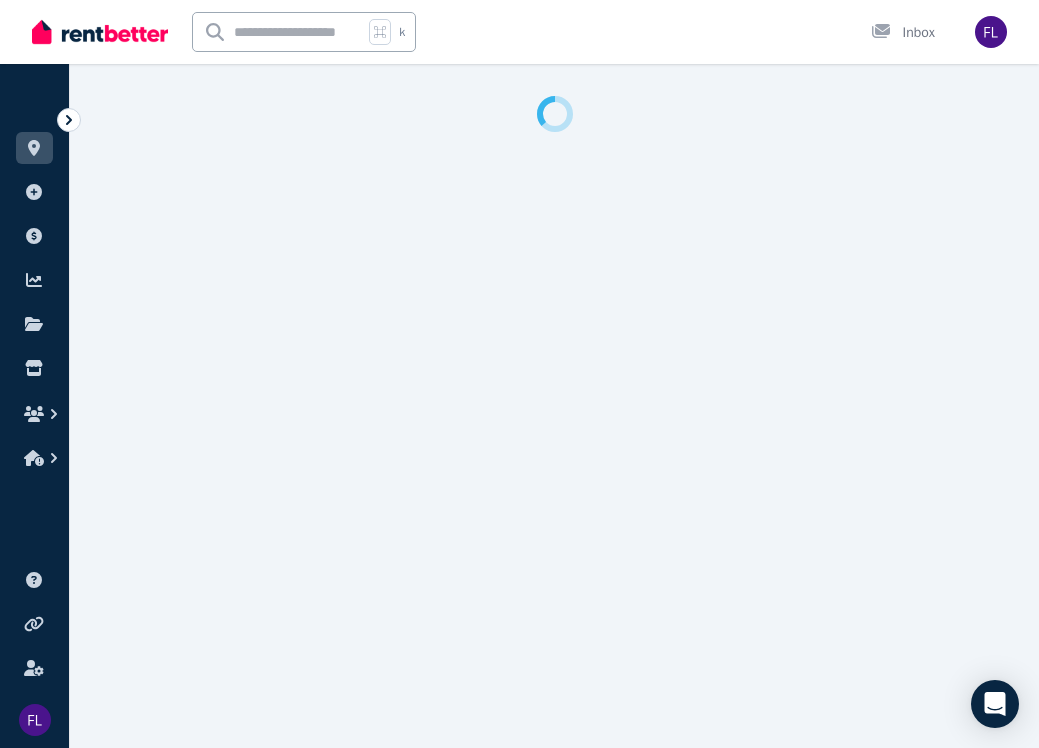 select on "***" 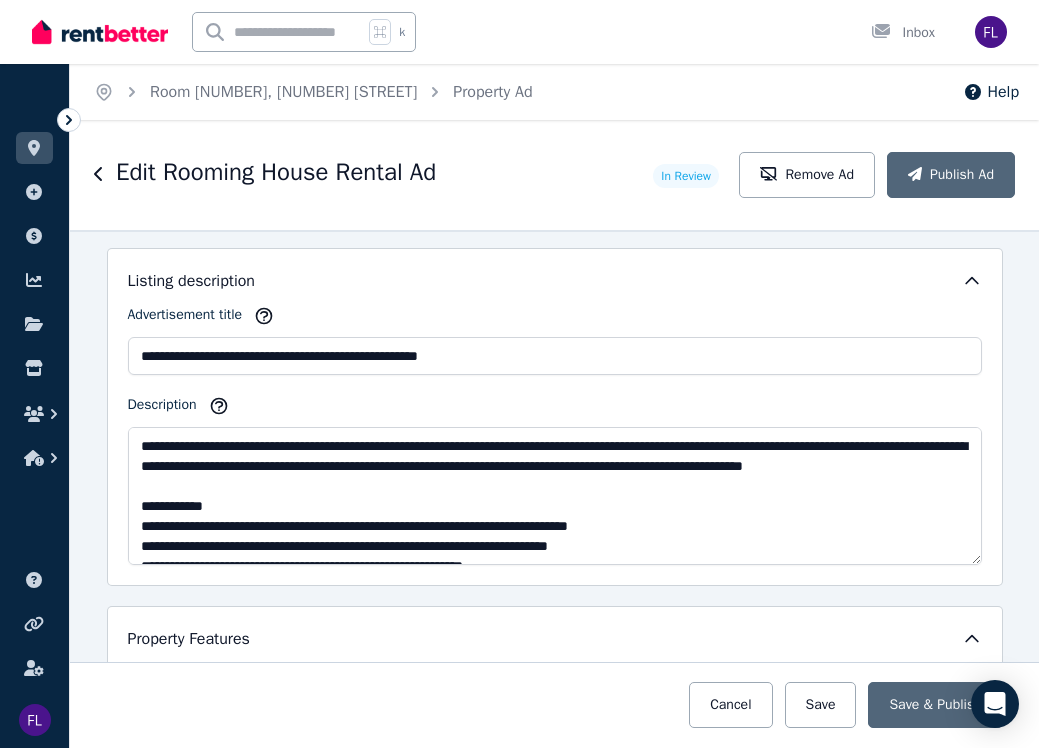 scroll, scrollTop: 1320, scrollLeft: 0, axis: vertical 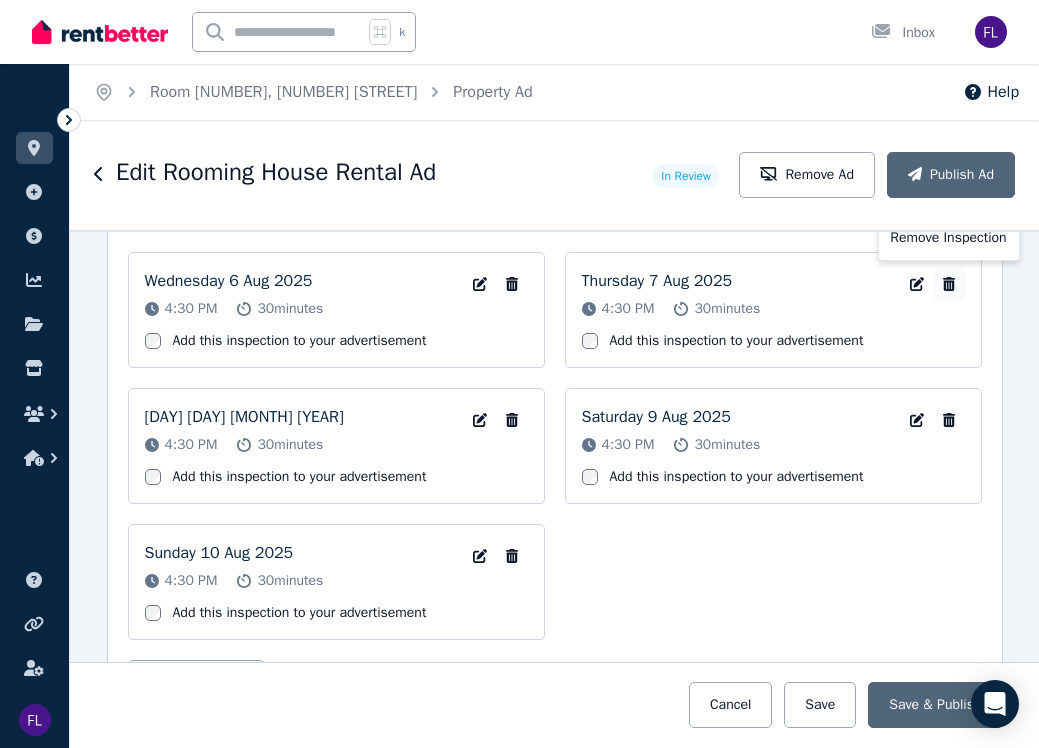 click 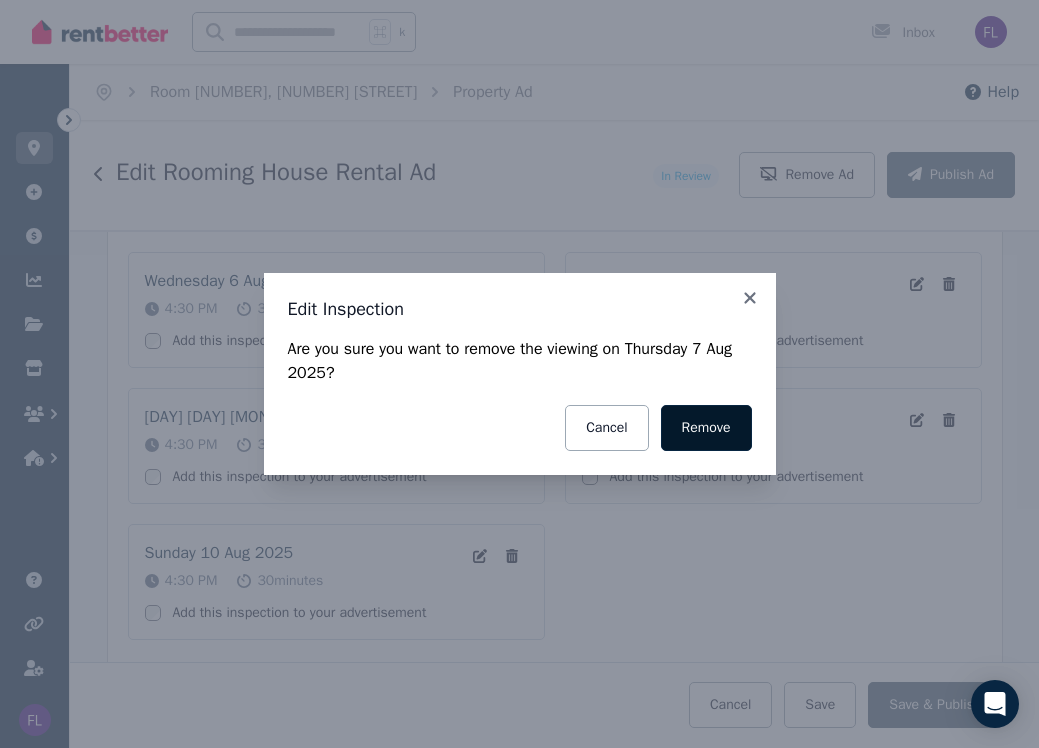 click on "Remove" at bounding box center [706, 428] 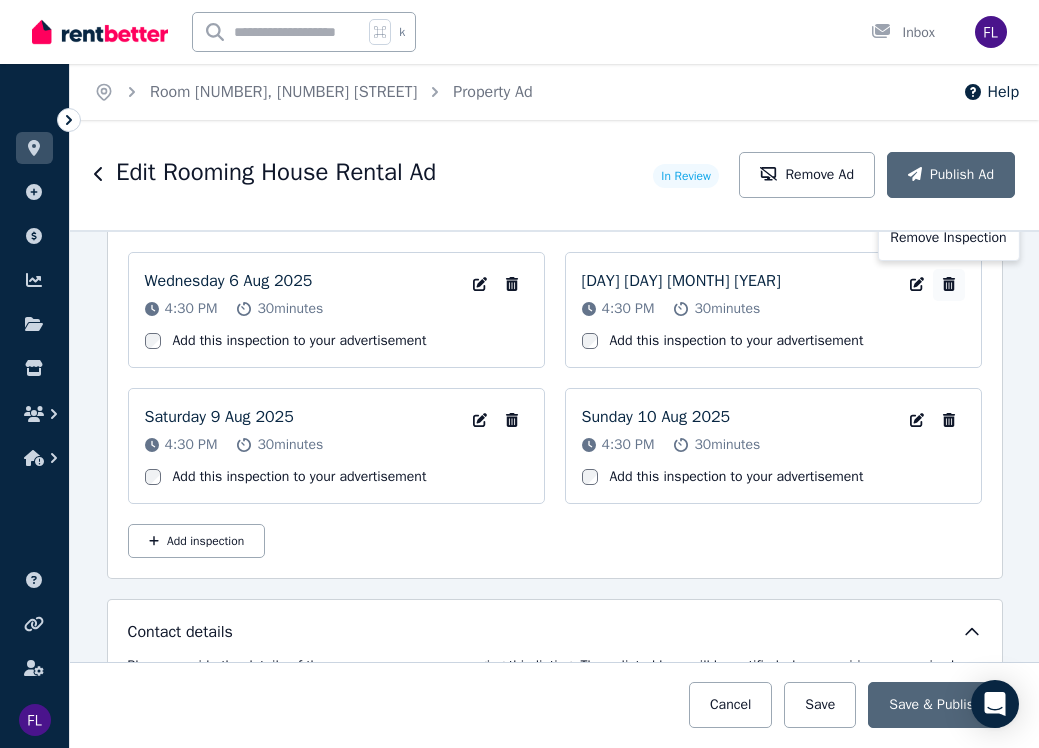 click 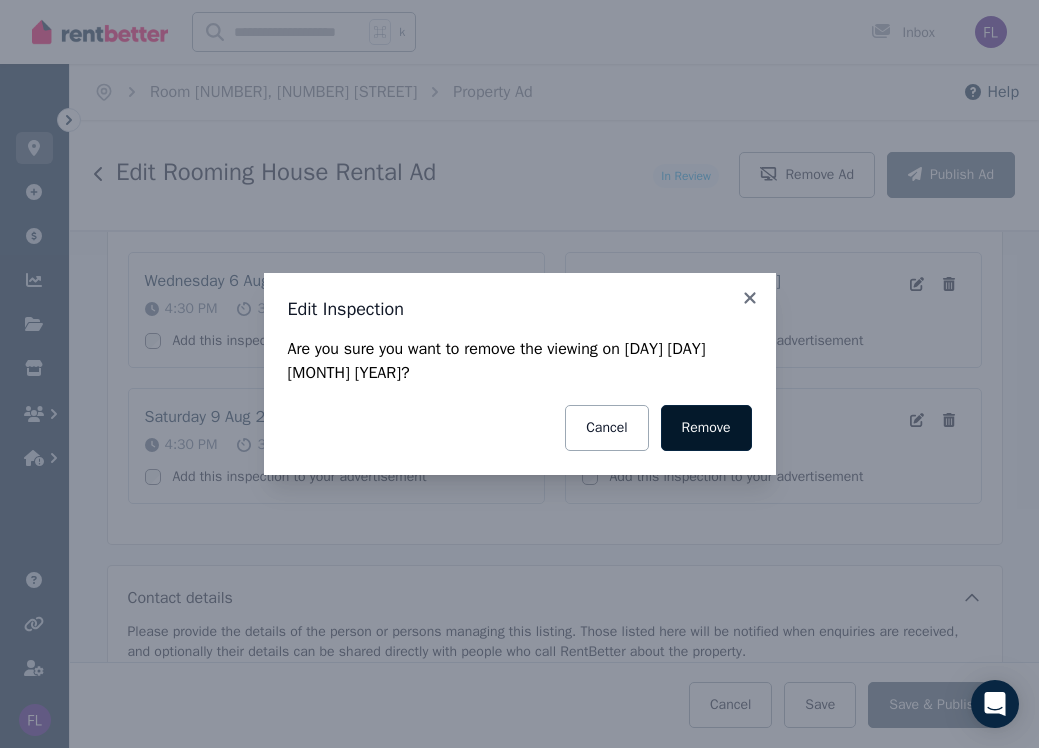 click on "Remove" at bounding box center (706, 428) 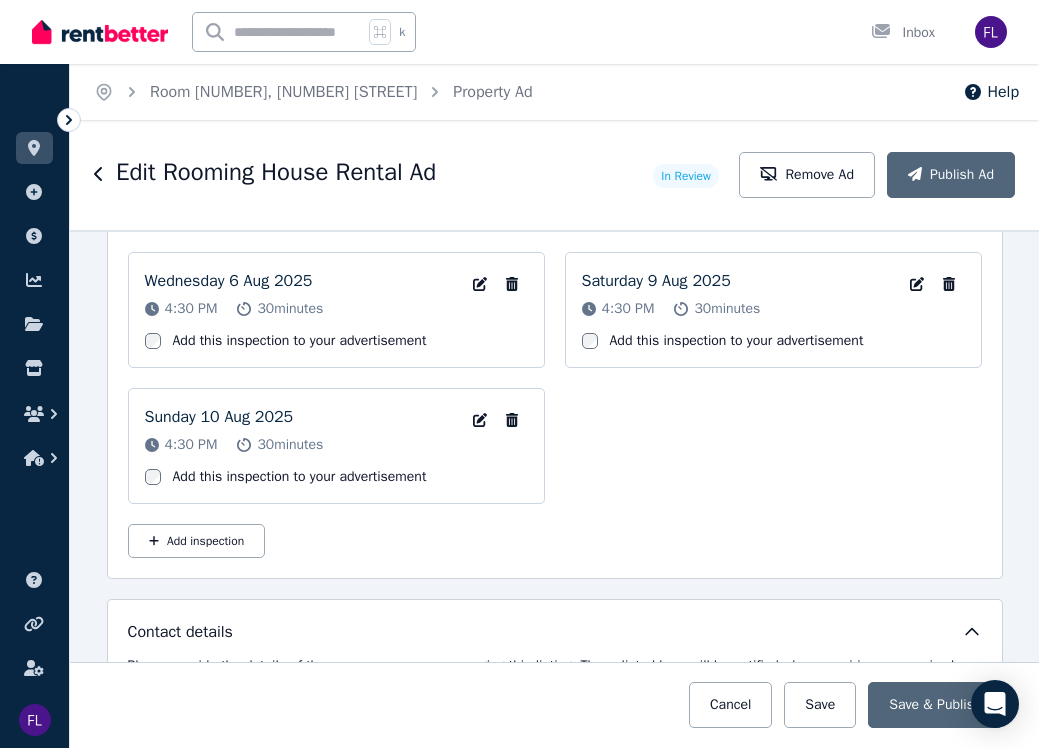 click on "Wednesday 6 Aug 2025 4:30 PM 30  minutes Edit Inspection date and time Remove Inspection Add this inspection to your advertisement Saturday 9 Aug 2025 4:30 PM 30  minutes Edit Inspection date and time Remove Inspection Add this inspection to your advertisement Sunday 10 Aug 2025 4:30 PM 30  minutes Edit Inspection date and time Remove Inspection Add this inspection to your advertisement Add inspection" at bounding box center [555, 405] 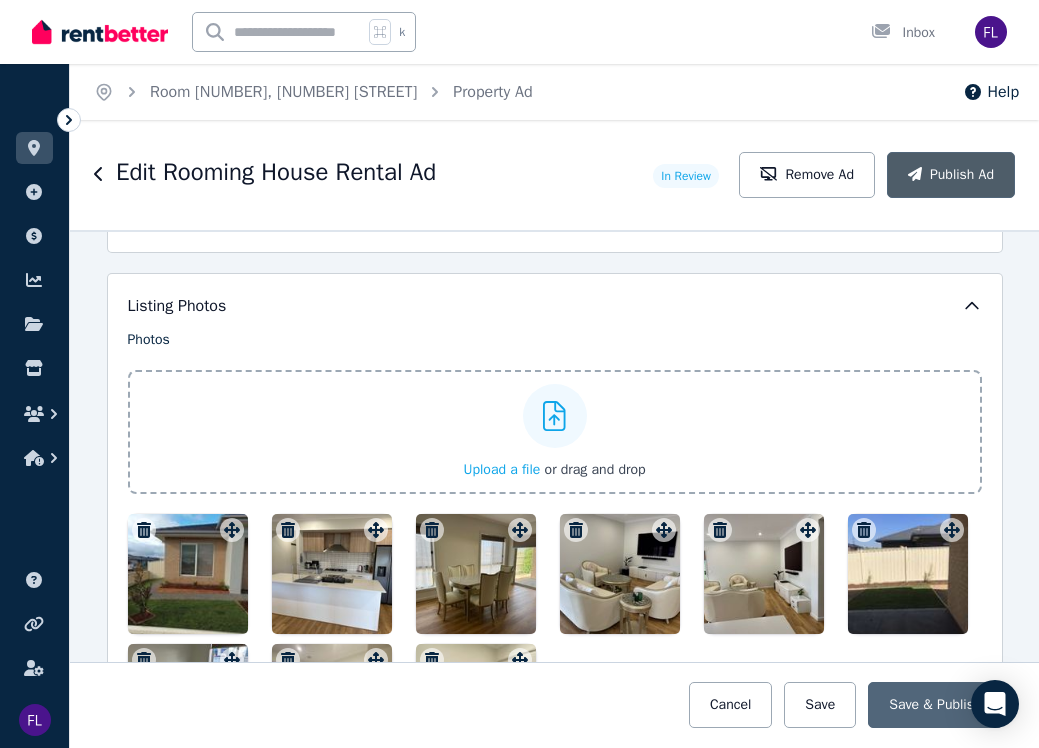 scroll, scrollTop: 2317, scrollLeft: 0, axis: vertical 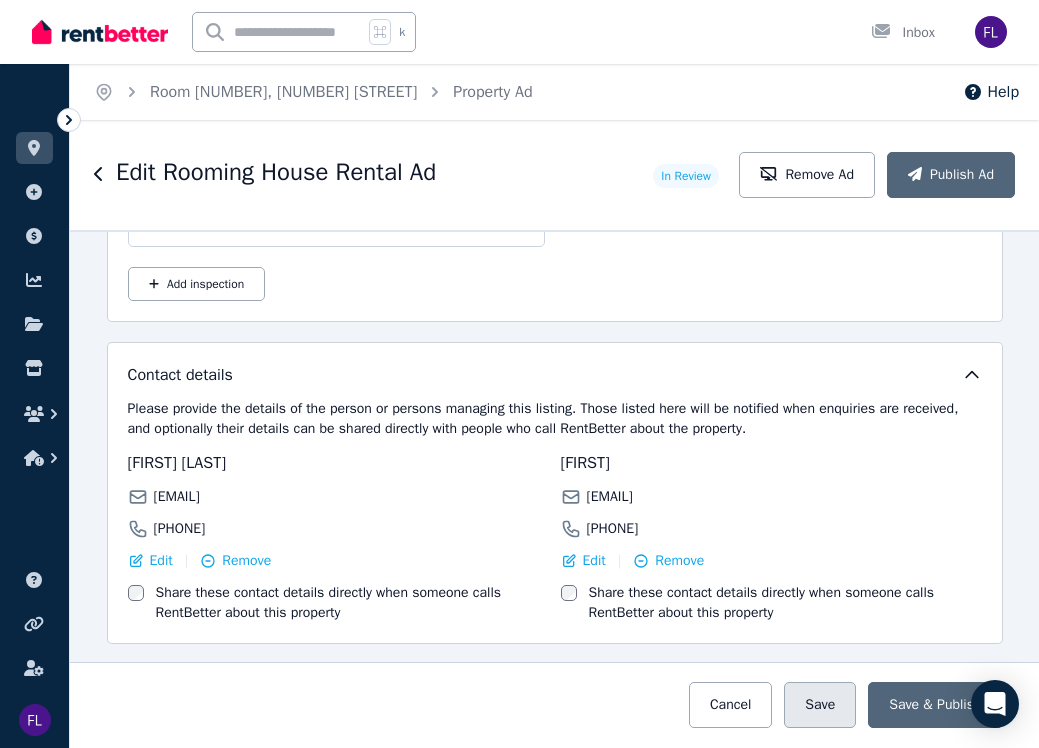 click on "Save" at bounding box center (820, 705) 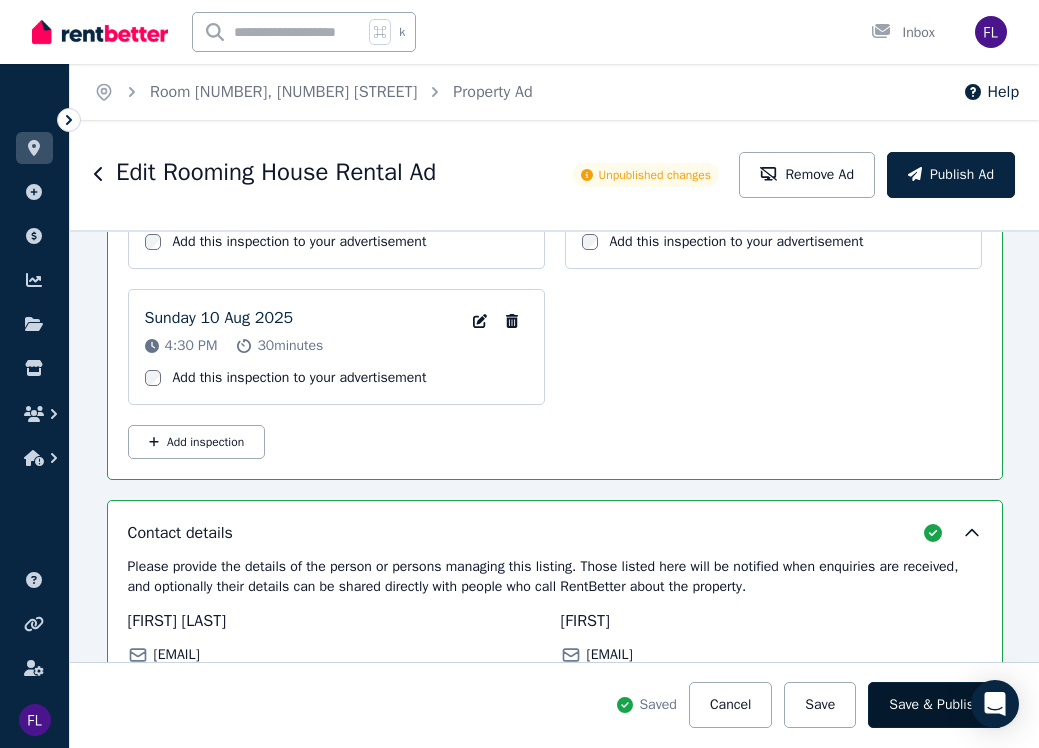 click on "Save & Publish" at bounding box center [935, 705] 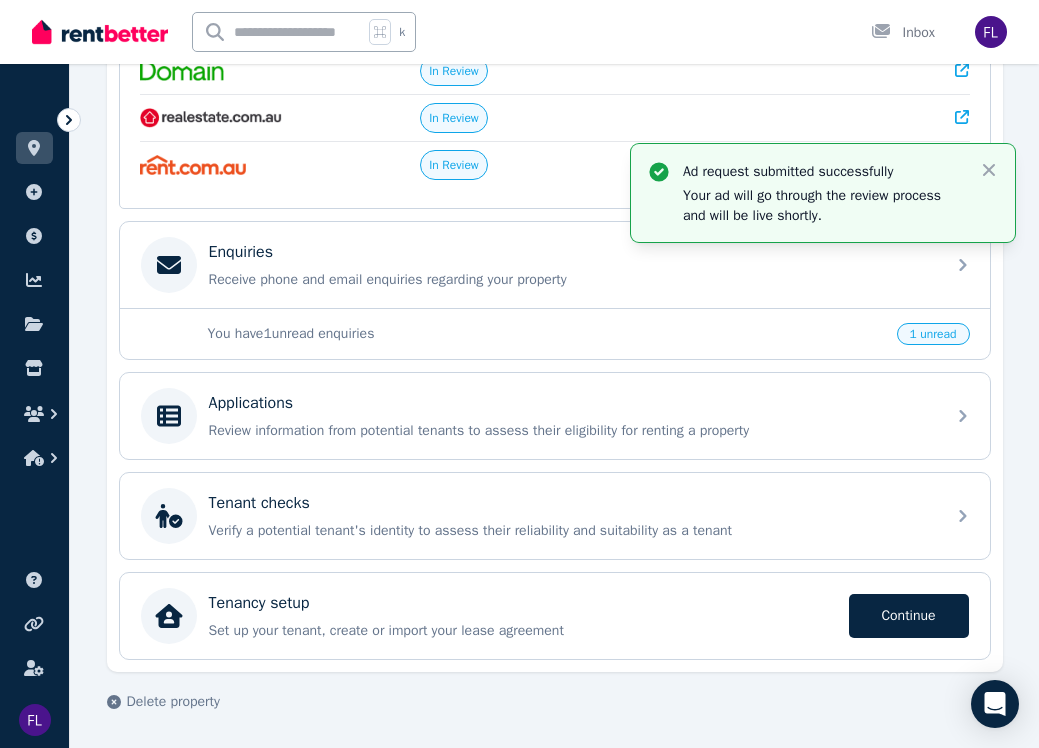 scroll, scrollTop: 495, scrollLeft: 0, axis: vertical 